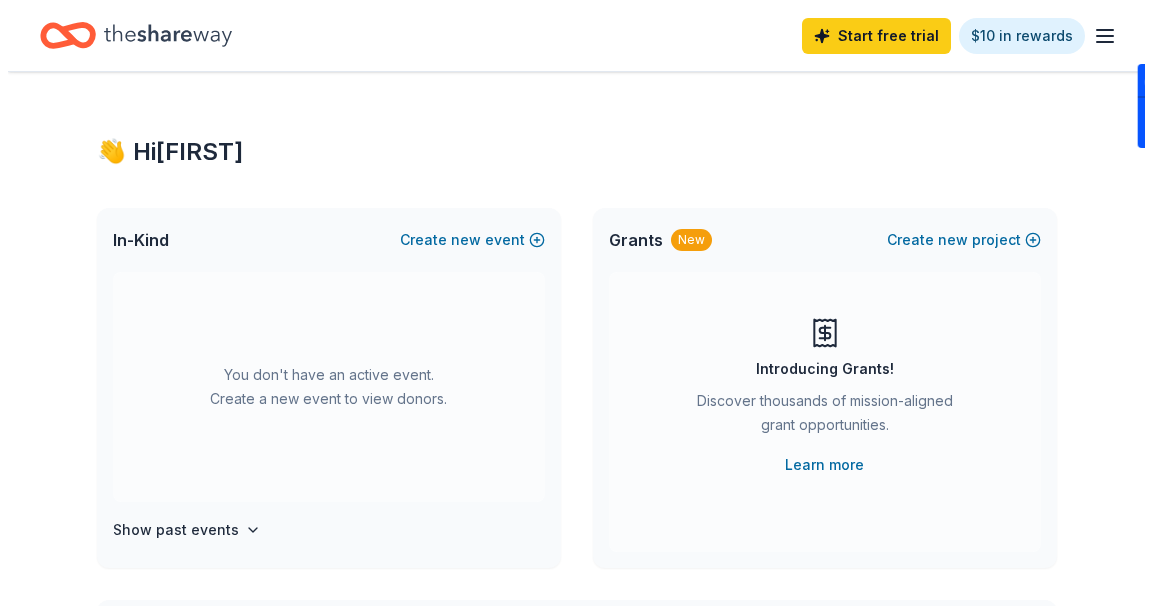 scroll, scrollTop: 0, scrollLeft: 0, axis: both 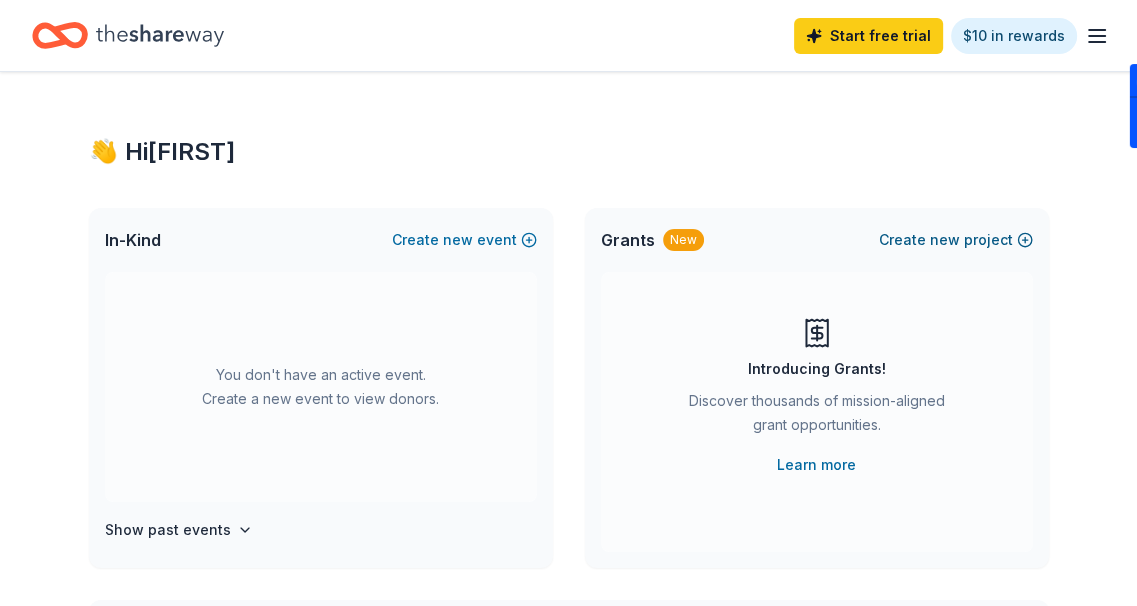 click on "new" at bounding box center [945, 240] 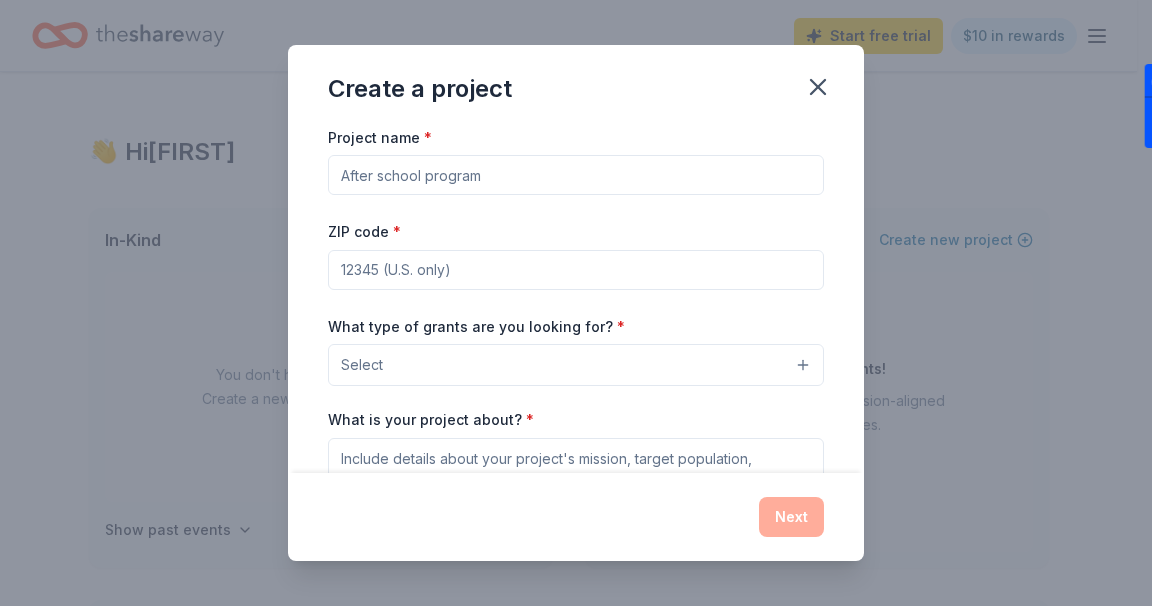 click on "Project name *" at bounding box center [576, 175] 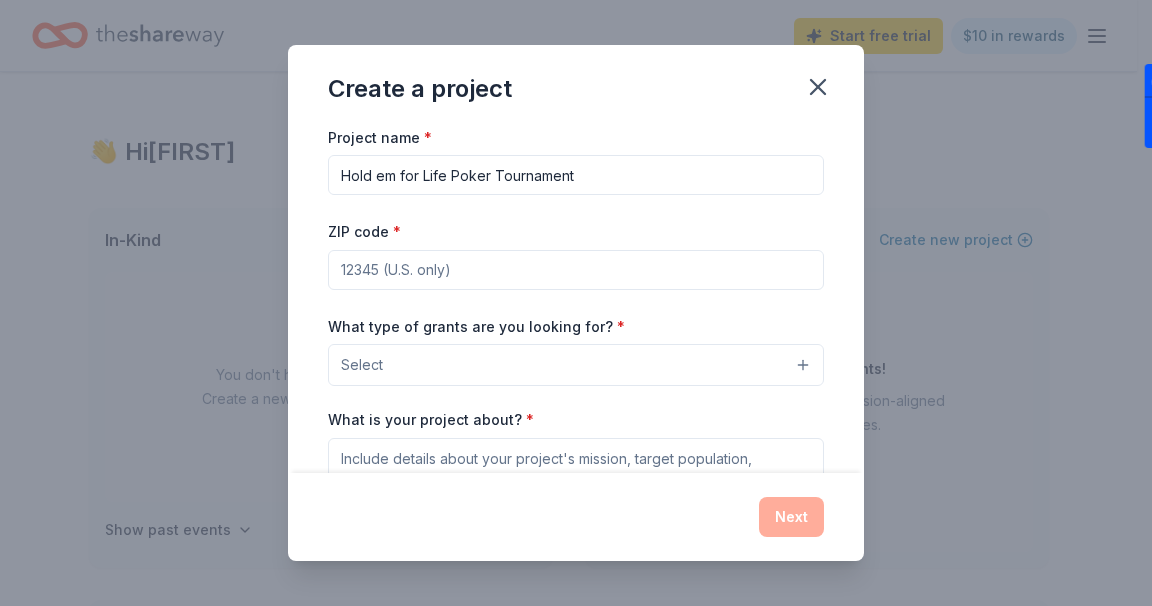 type on "Hold em for Life Poker Tournament" 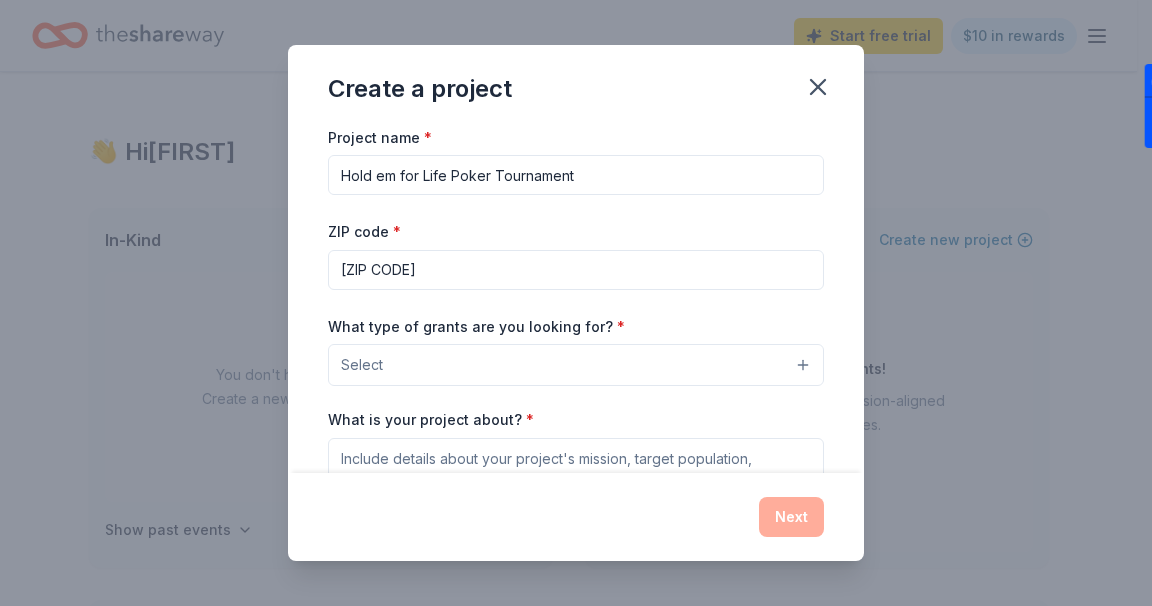 type on "[ZIP CODE]" 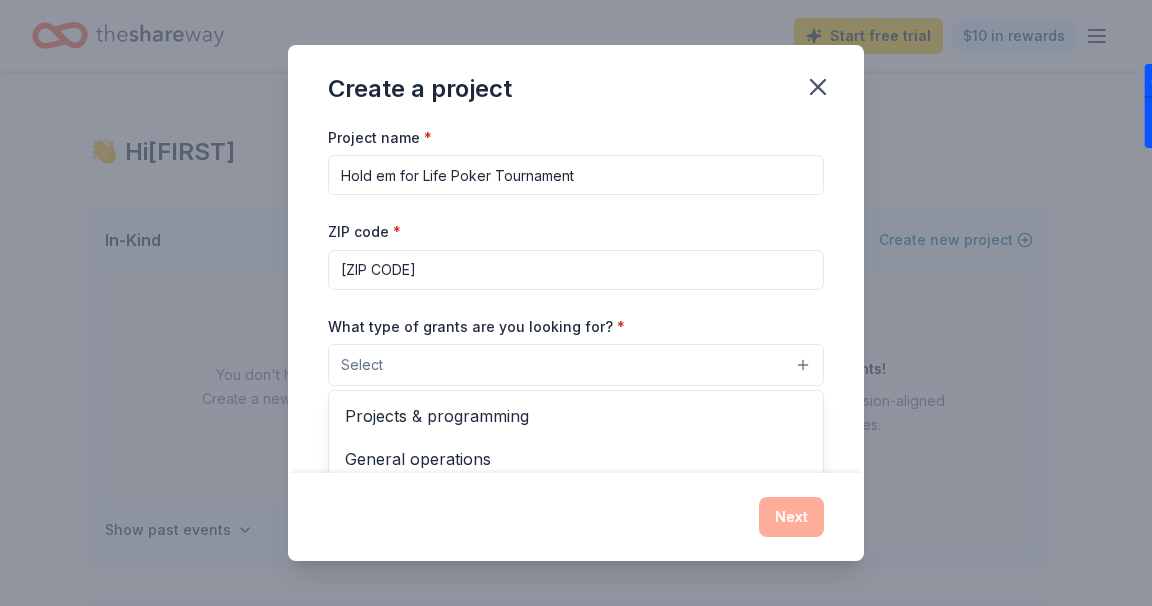 click on "Select" at bounding box center [576, 365] 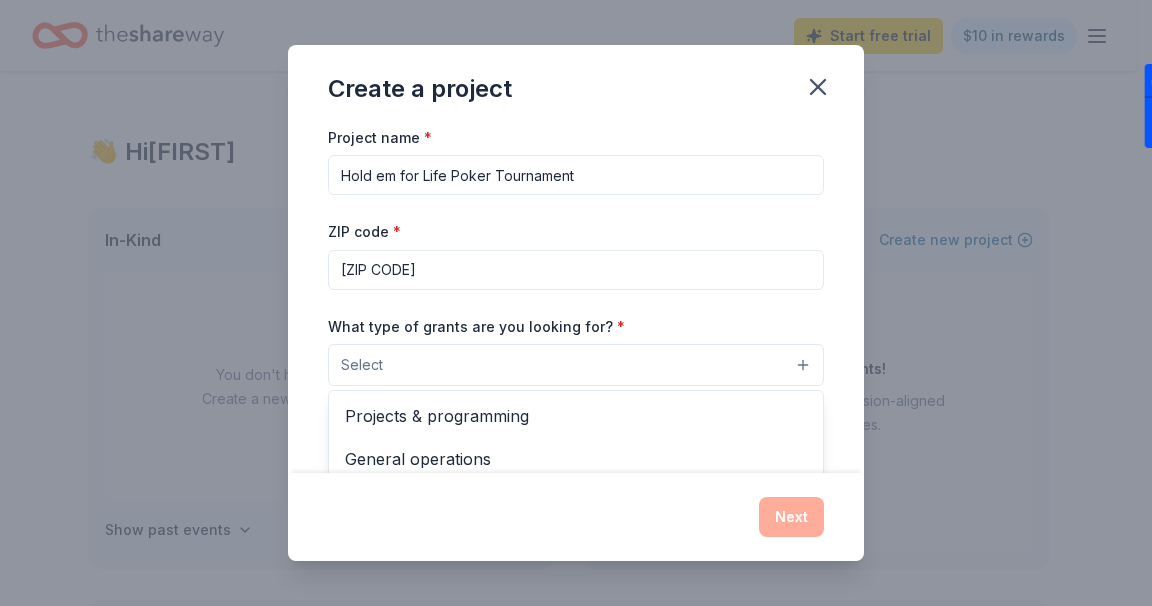 click on "Select" at bounding box center (576, 365) 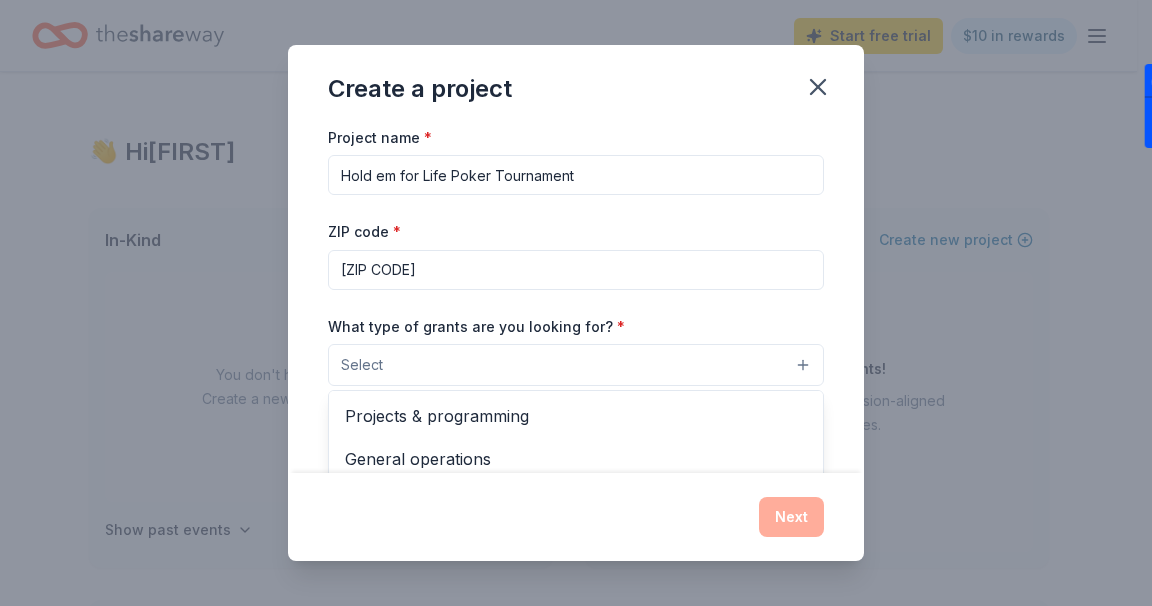 click on "Select" at bounding box center [576, 365] 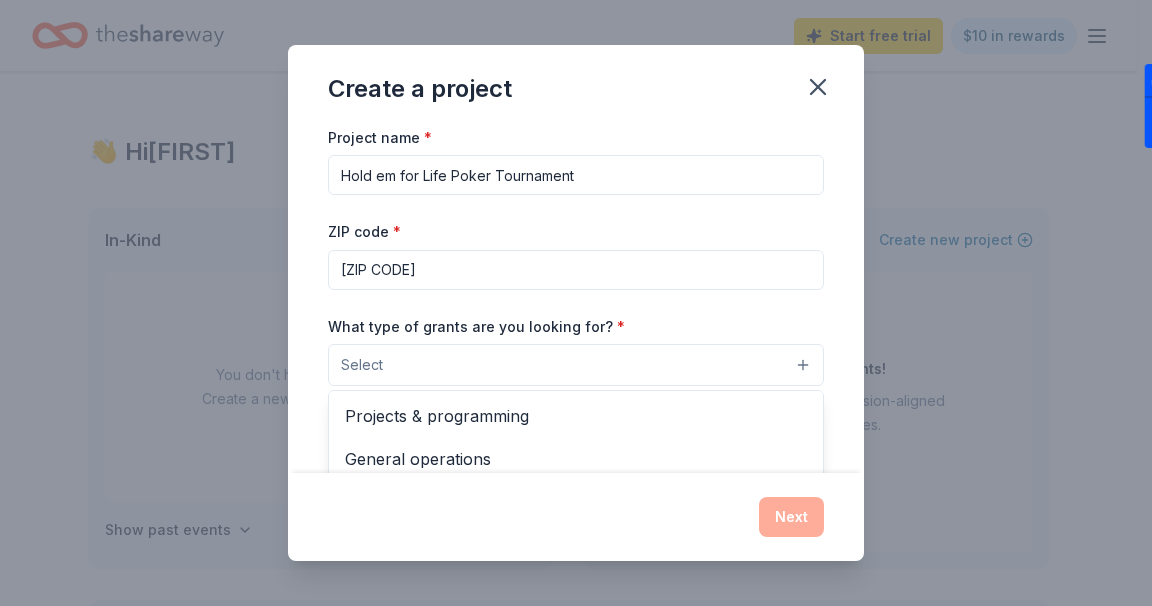 click on "Create a project Project name * Hold em for Life Poker Tournament ZIP code * [ZIP CODE] What type of grants are you looking for? * Select Projects & programming General operations Capital Scholarship Research Education Exhibitions Conference Training and capacity building Fellowship Other What is your project about? * We use this to match you to relevant grant opportunities. See examples We recommend at least 300 characters to get the best grant matches. Send me reminders Email me reminders of grant application deadlines Next" at bounding box center [576, 303] 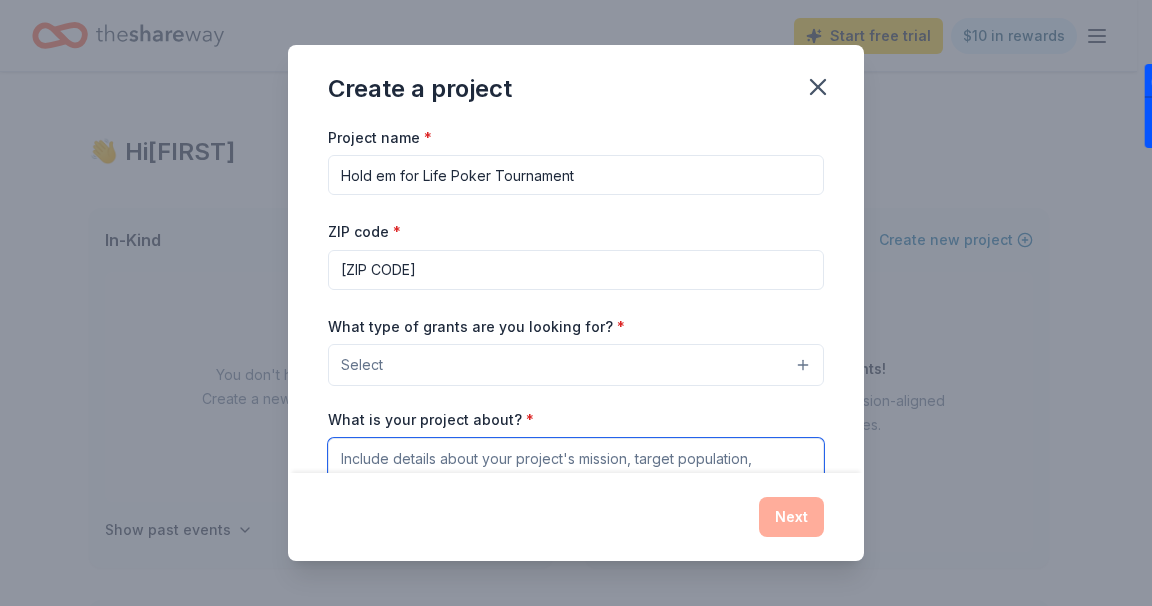 click on "What is your project about? *" at bounding box center (576, 478) 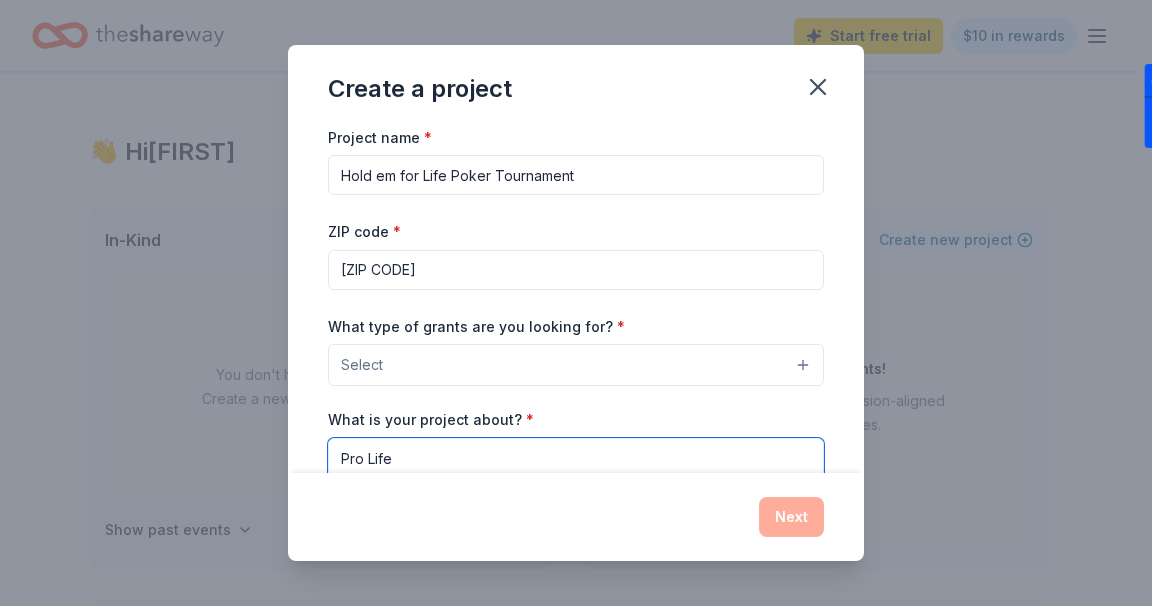 type on "Pro Life" 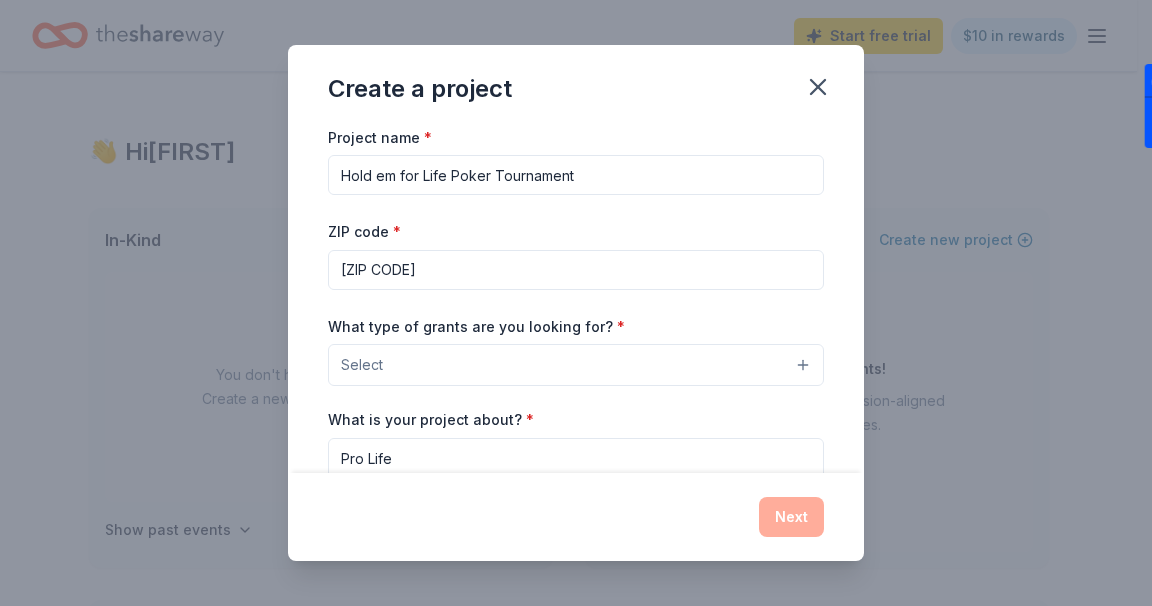 drag, startPoint x: 1039, startPoint y: 419, endPoint x: 1024, endPoint y: 417, distance: 15.132746 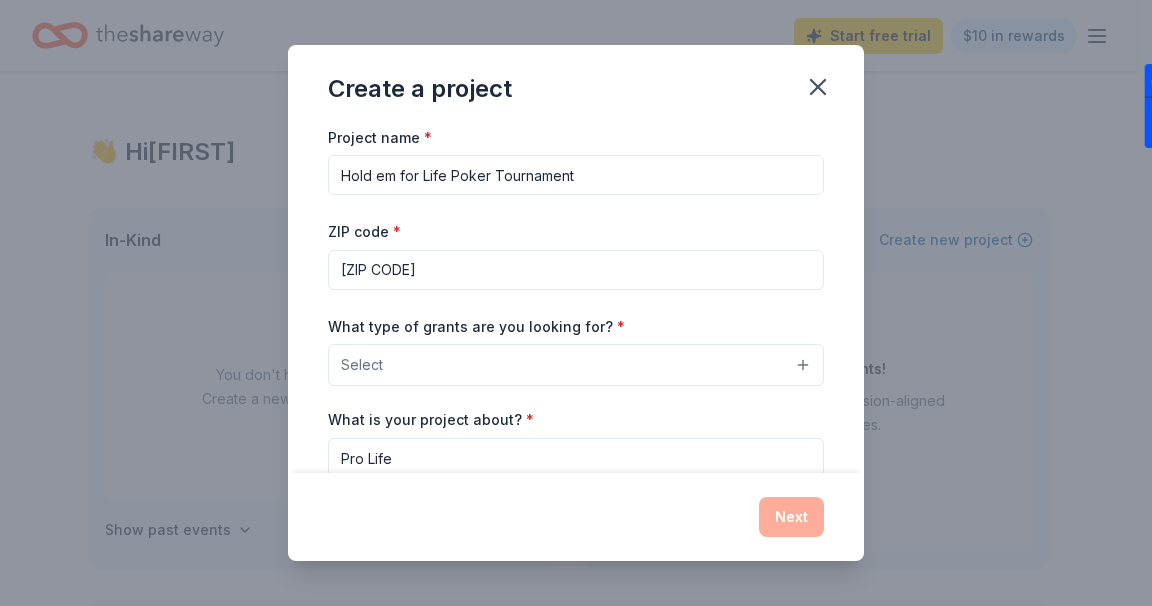 click on "Select" at bounding box center [576, 365] 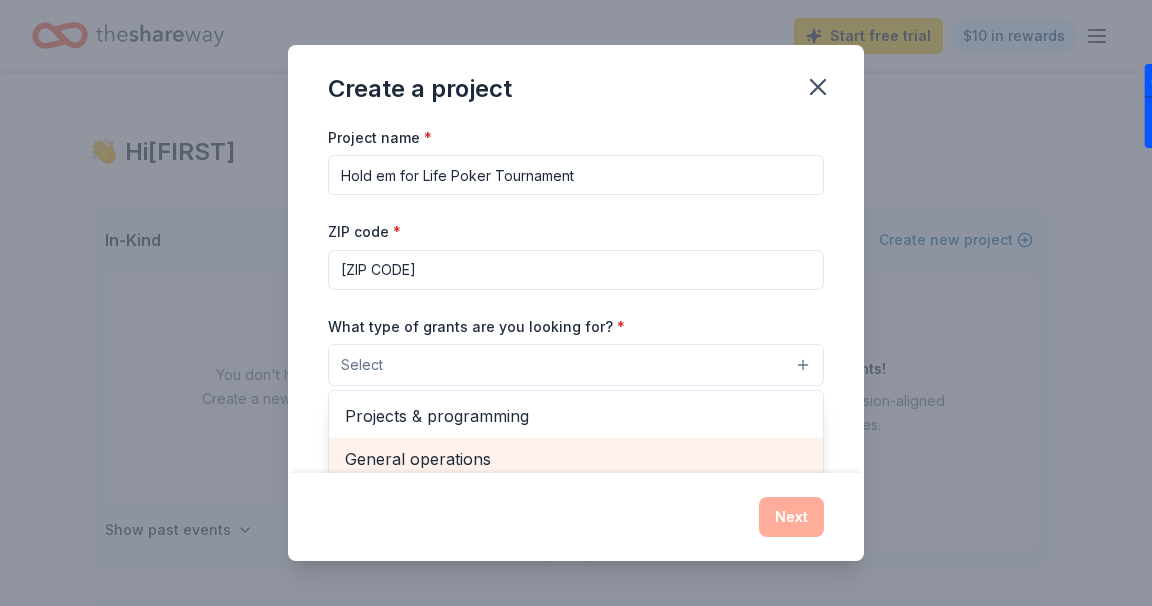 click on "General operations" at bounding box center [576, 459] 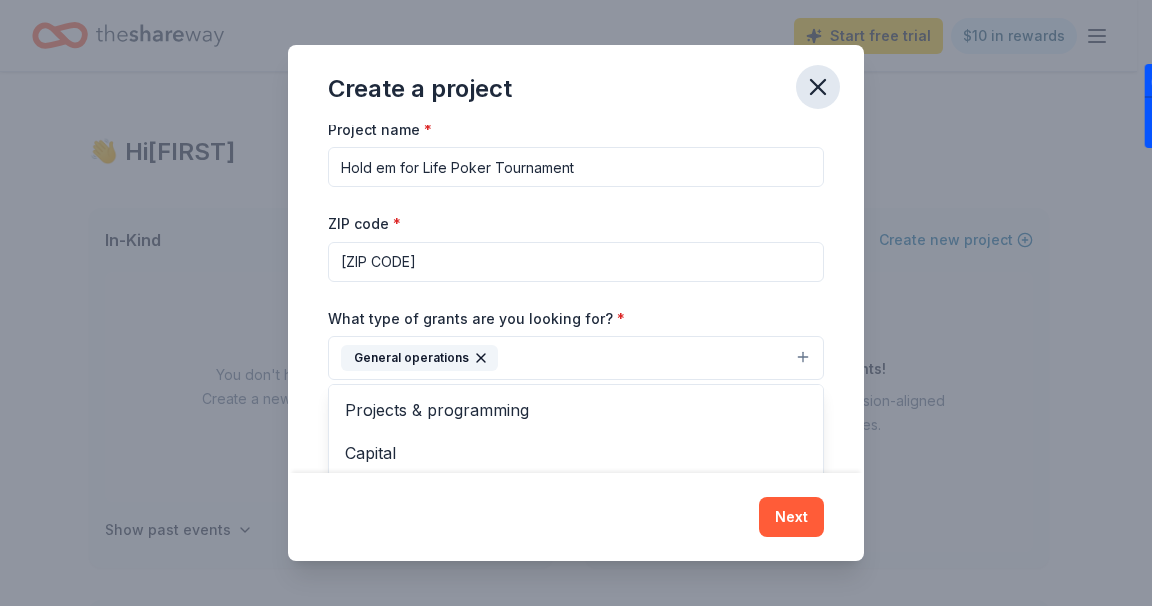 click on "Create a project Project name * Hold em for Life Poker Tournament ZIP code * [ZIP CODE] What type of grants are you looking for? * General operations Projects & programming Capital Scholarship Research Education Exhibitions Conference Training and capacity building Fellowship Other What is your project about? * Pro Life We use this to match you to relevant grant opportunities. See examples We recommend at least 300 characters to get the best grant matches. Send me reminders Email me reminders of grant application deadlines Next" at bounding box center [576, 303] 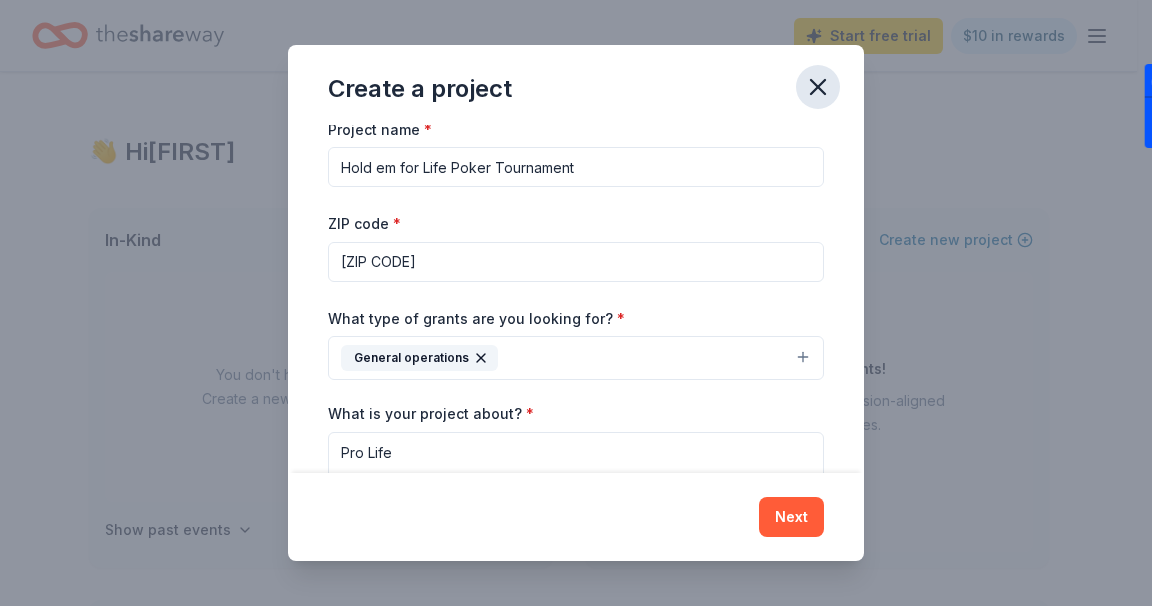 click 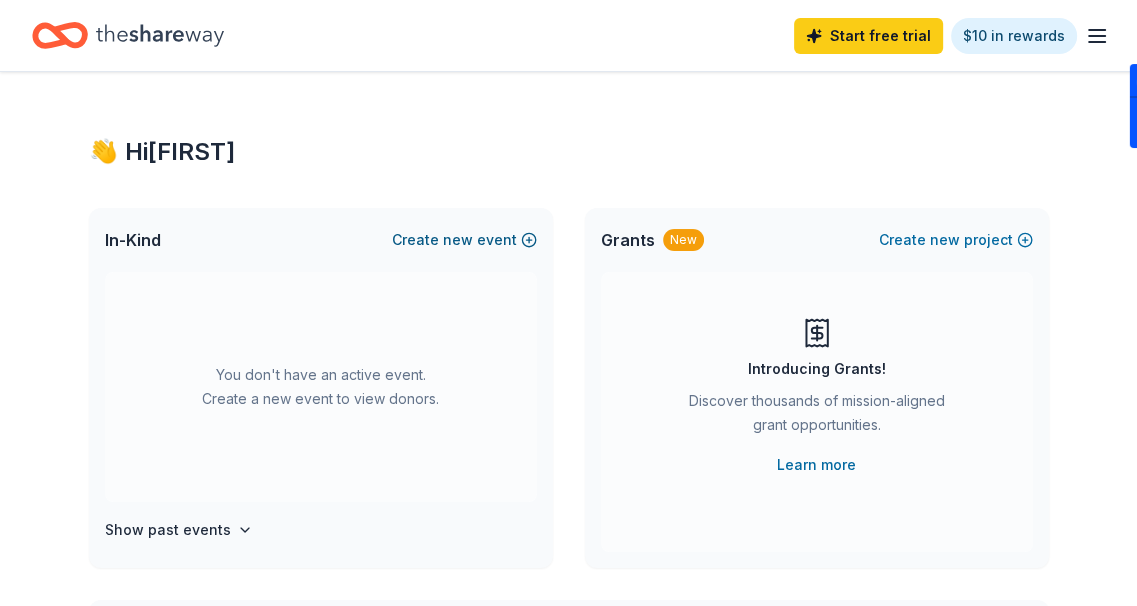 click on "Create  new  event" at bounding box center [464, 240] 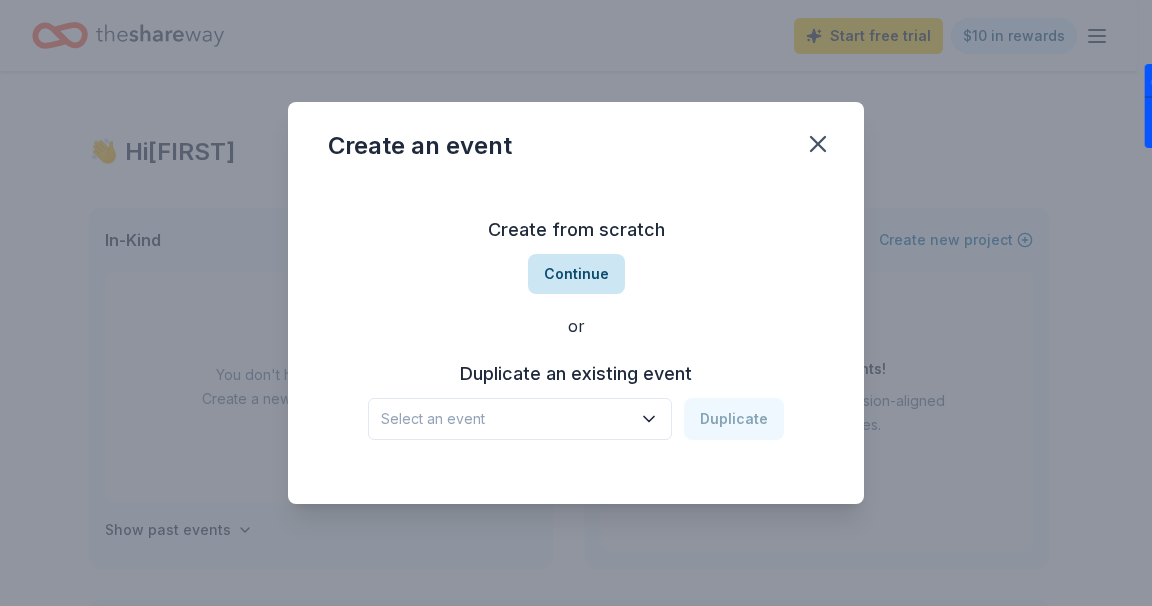 click on "Continue" at bounding box center (576, 274) 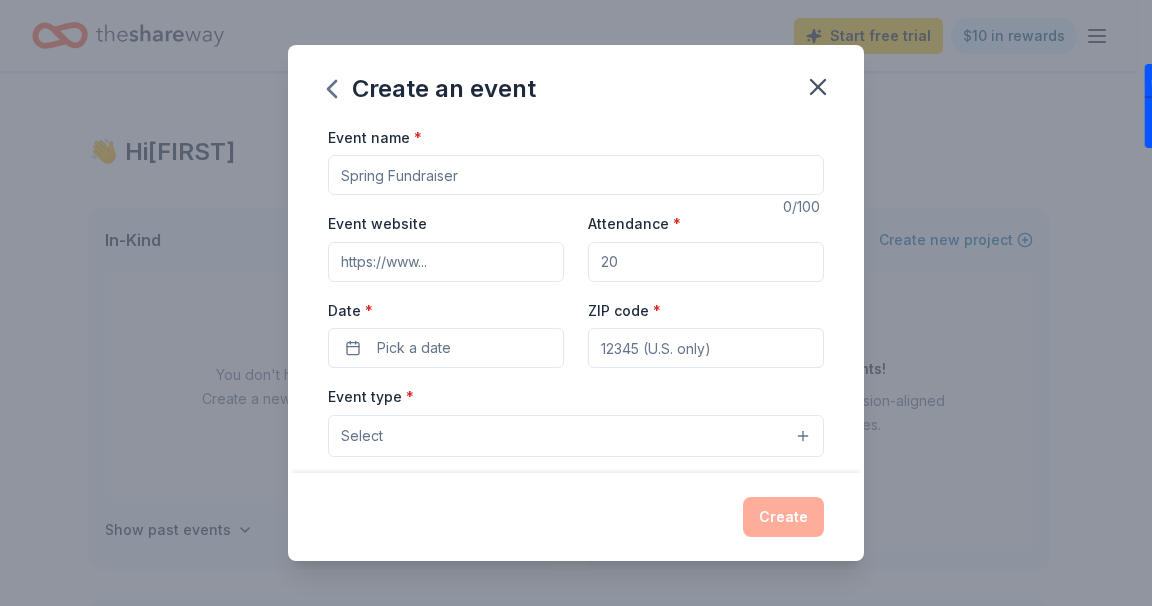 click on "Event name *" at bounding box center (576, 175) 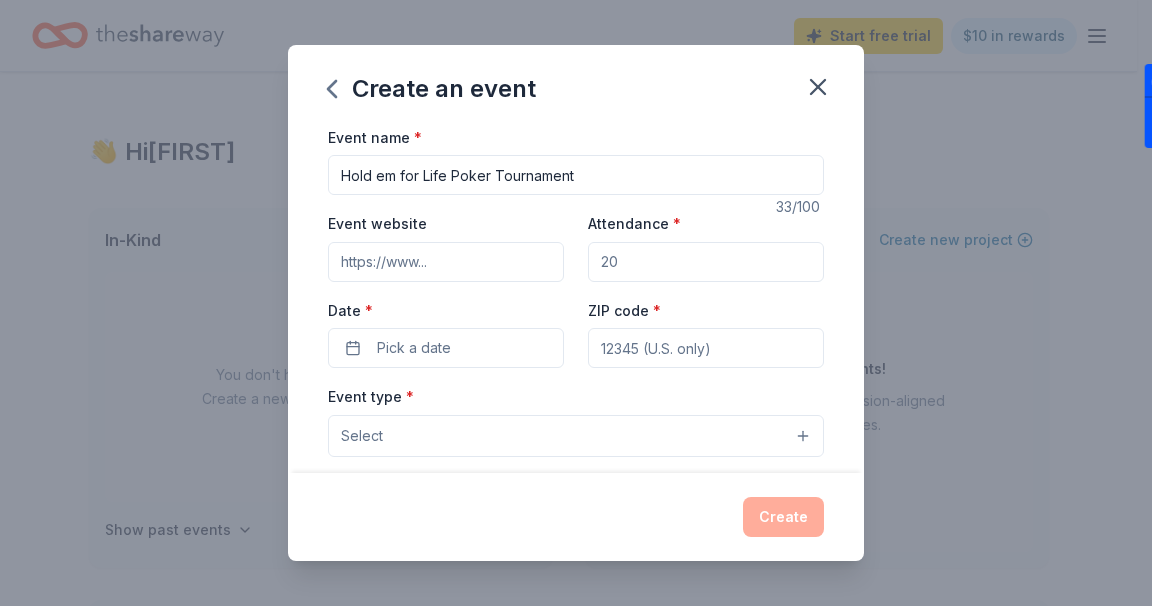 type on "Hold em for Life Poker Tournament" 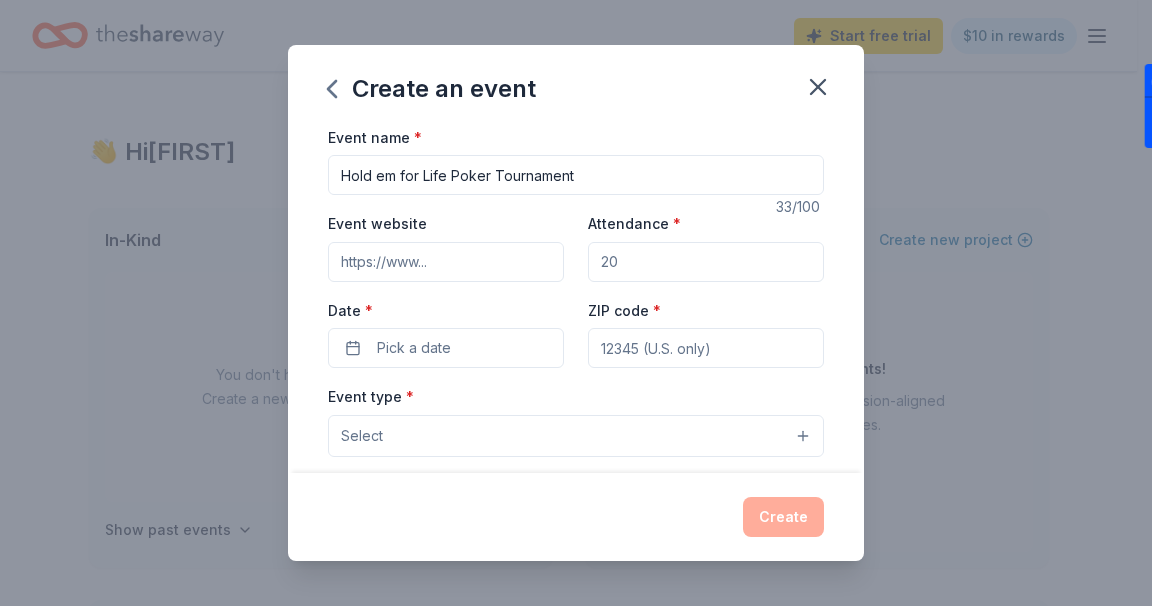 click on "Event website" at bounding box center (446, 262) 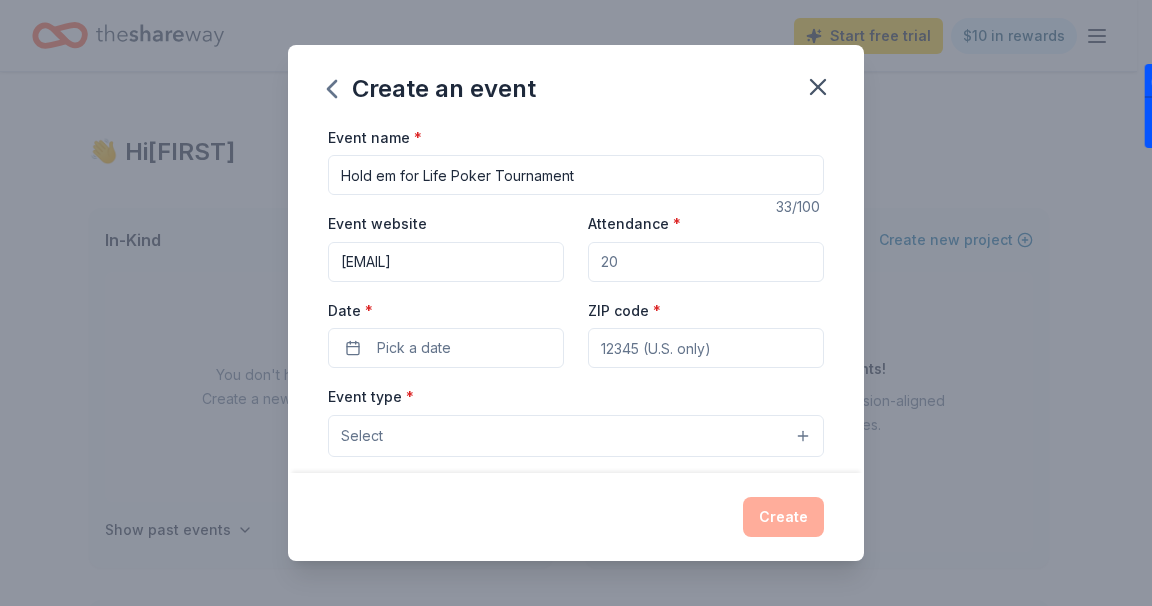 type on "[EMAIL]" 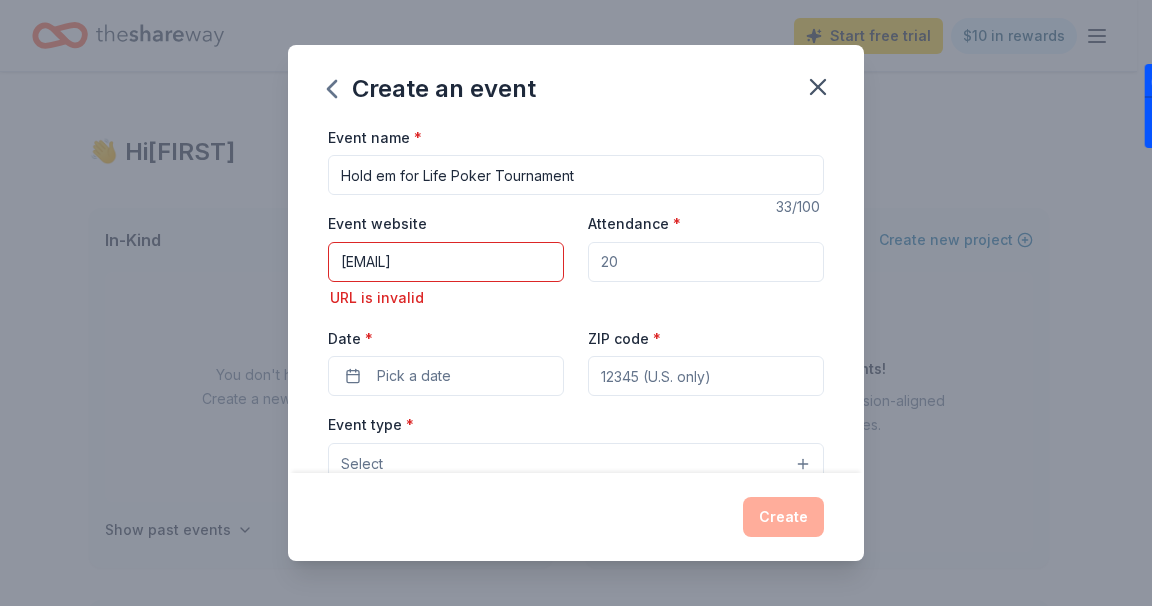 click on "Attendance *" at bounding box center [706, 262] 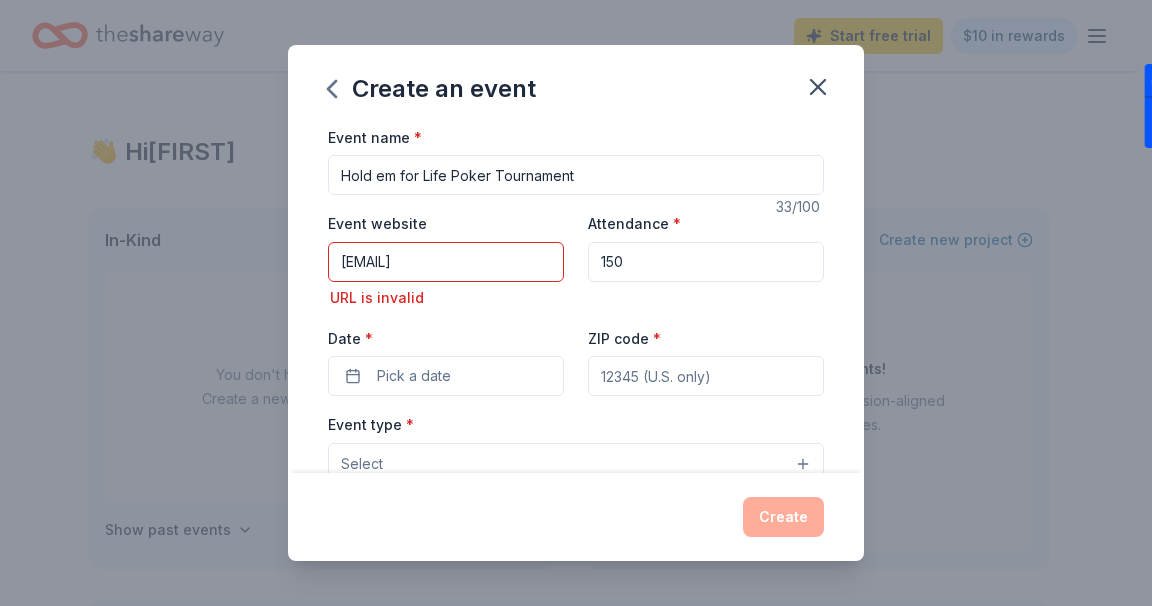 type on "150" 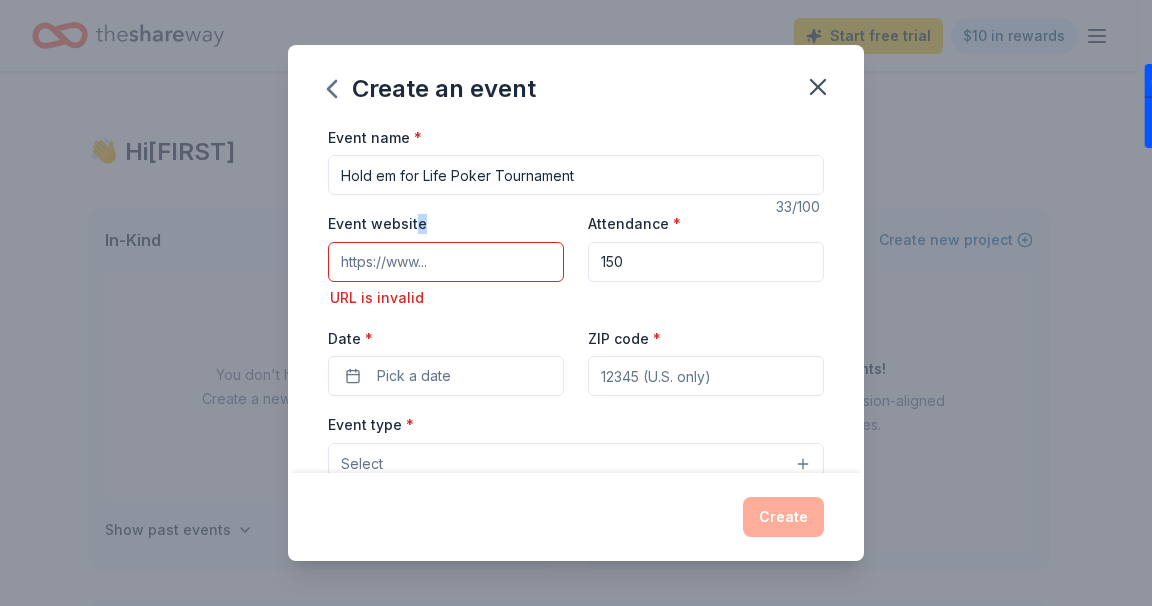 click on "Event website URL is invalid" at bounding box center (446, 260) 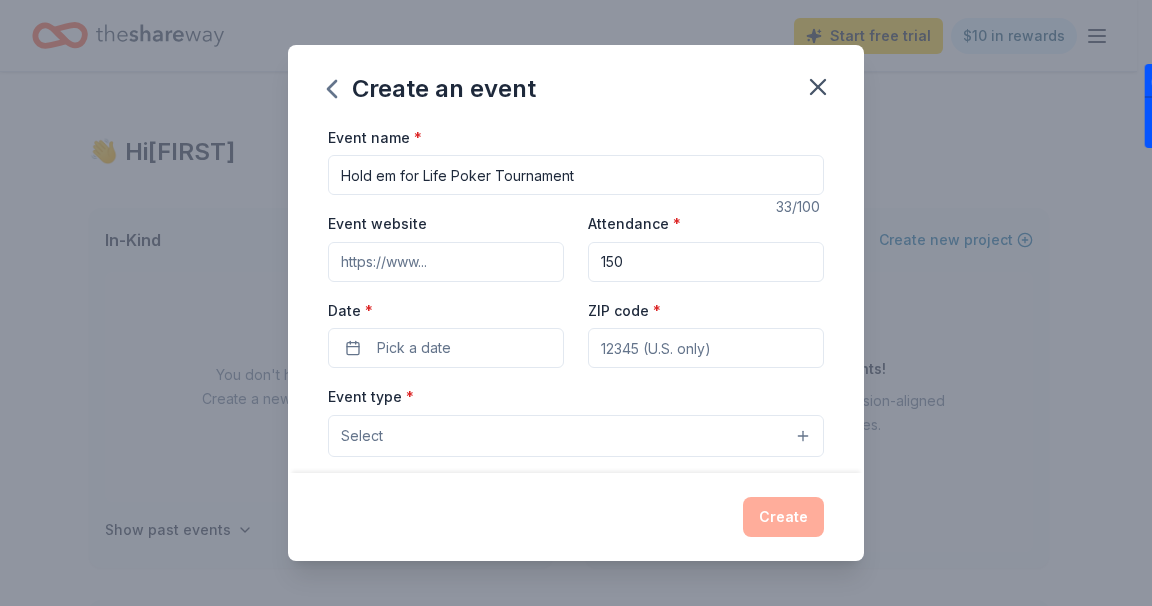 drag, startPoint x: 356, startPoint y: 266, endPoint x: 351, endPoint y: 275, distance: 10.29563 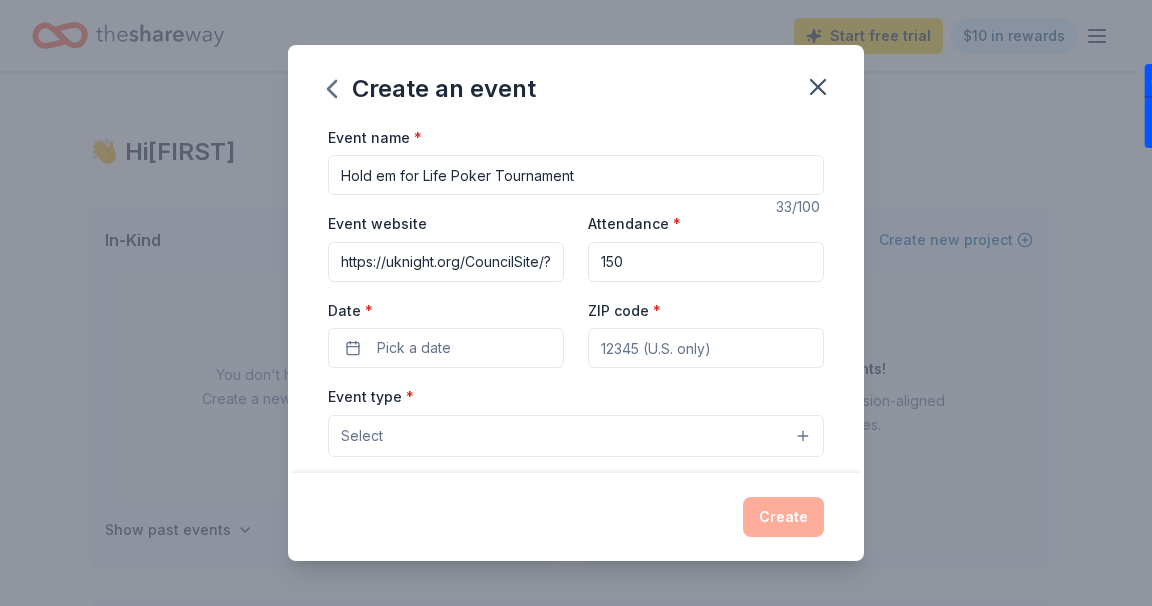 scroll, scrollTop: 0, scrollLeft: 88, axis: horizontal 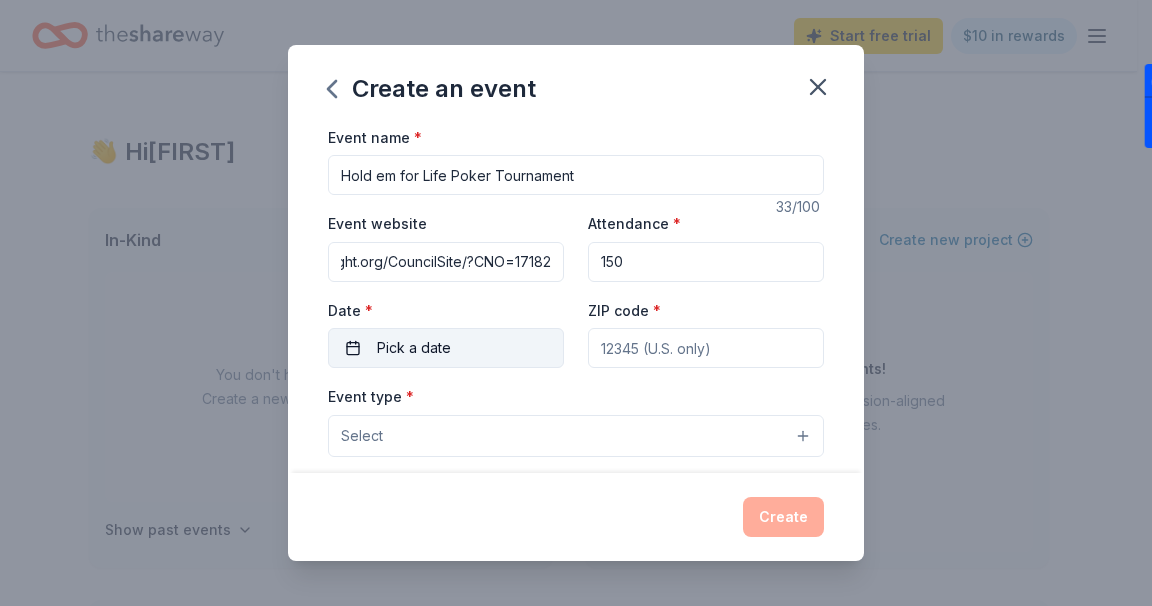 type on "https://uknight.org/CouncilSite/?CNO=17182" 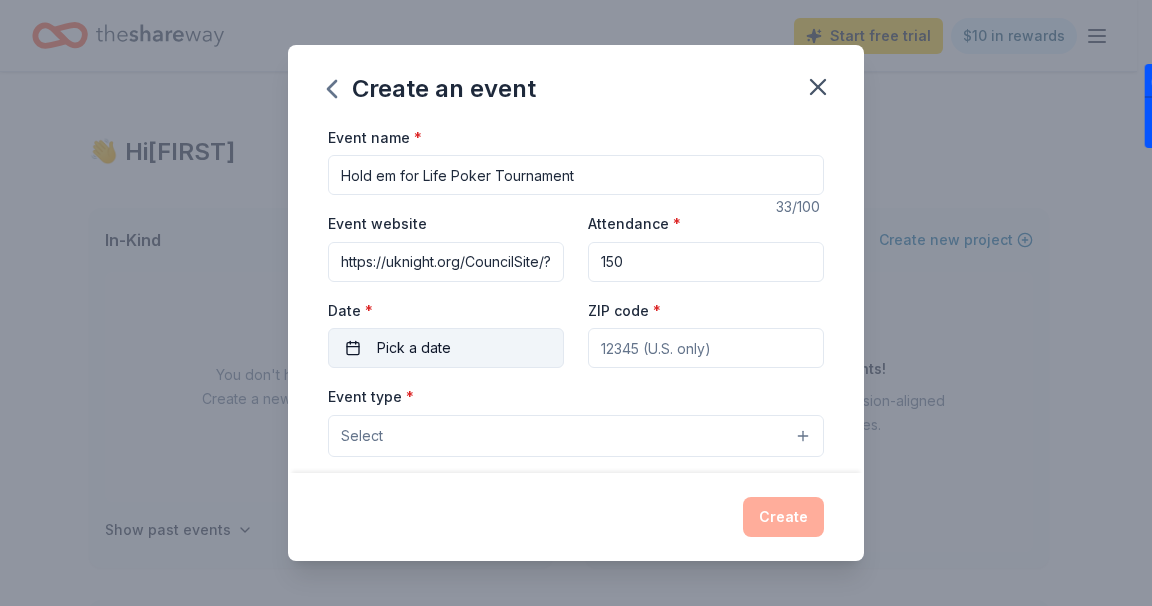 click on "Pick a date" at bounding box center (414, 348) 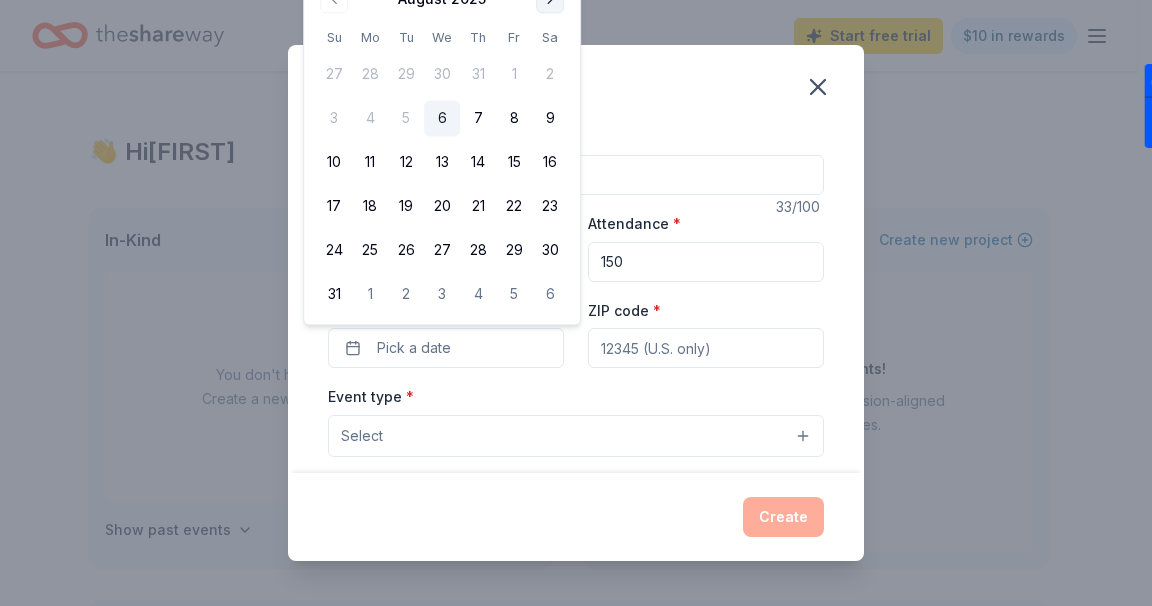 click at bounding box center (550, -1) 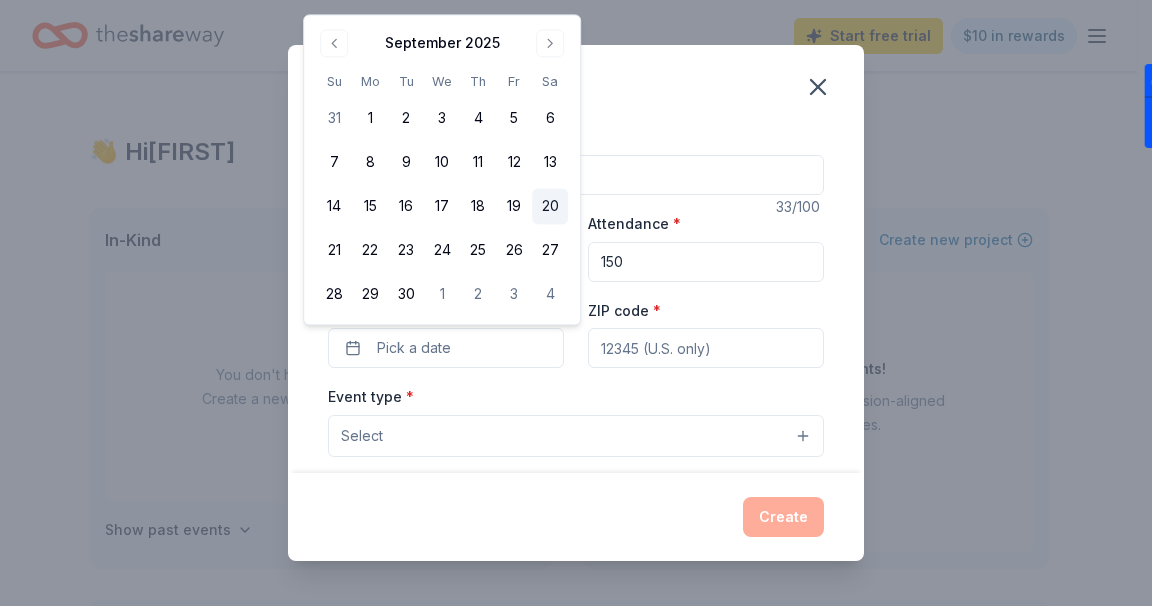 click on "20" at bounding box center (550, 207) 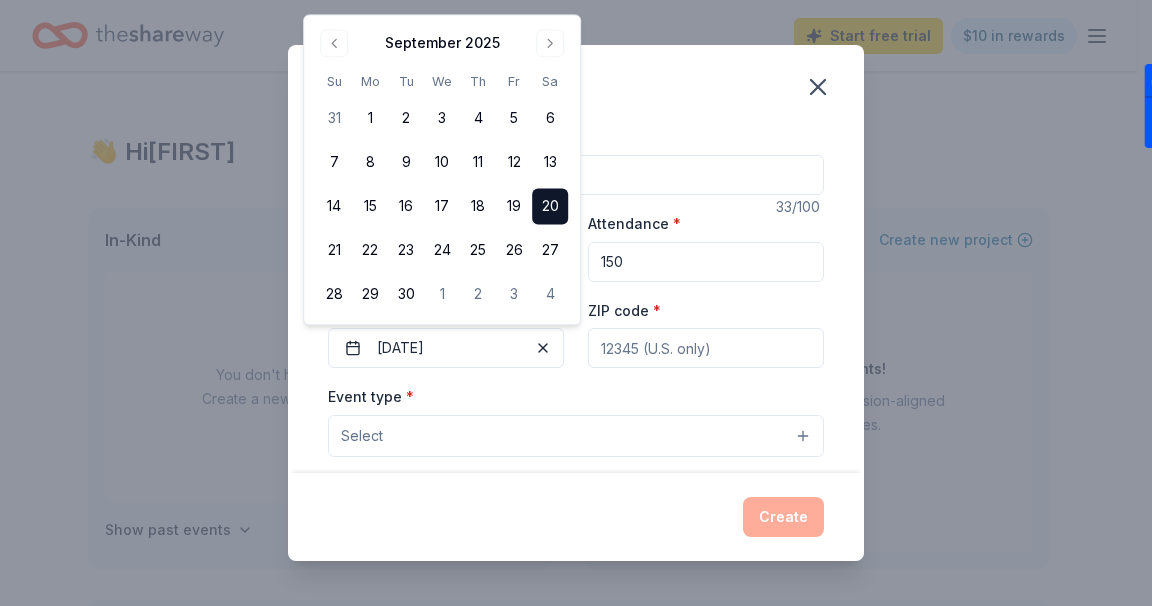 click on "ZIP code *" at bounding box center [706, 333] 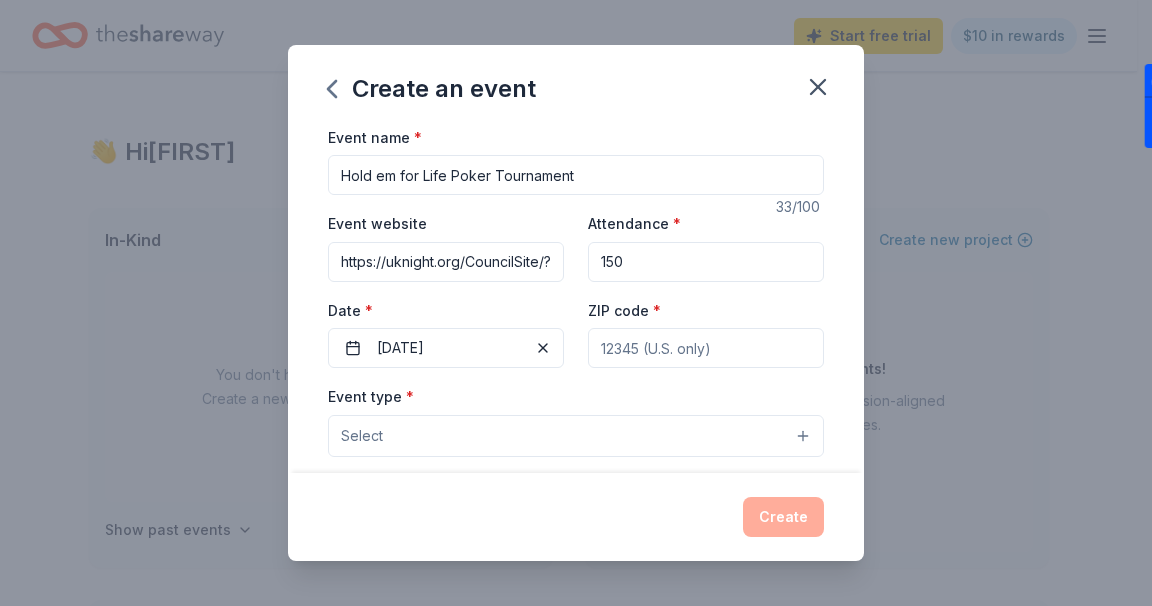 click on "ZIP code *" at bounding box center (706, 333) 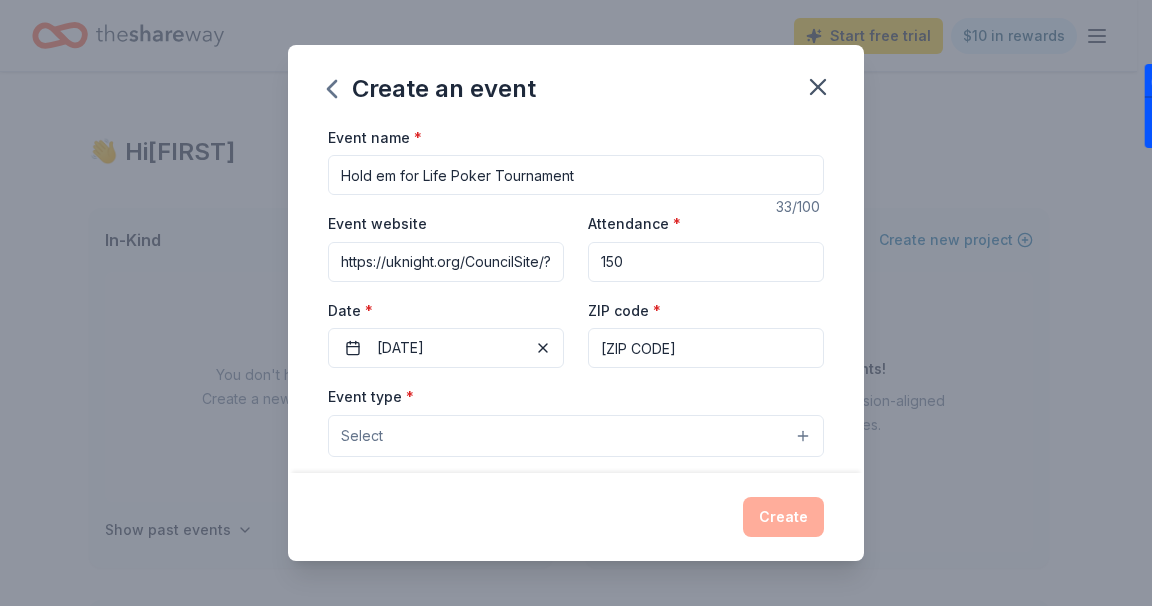 type on "[ZIP CODE]" 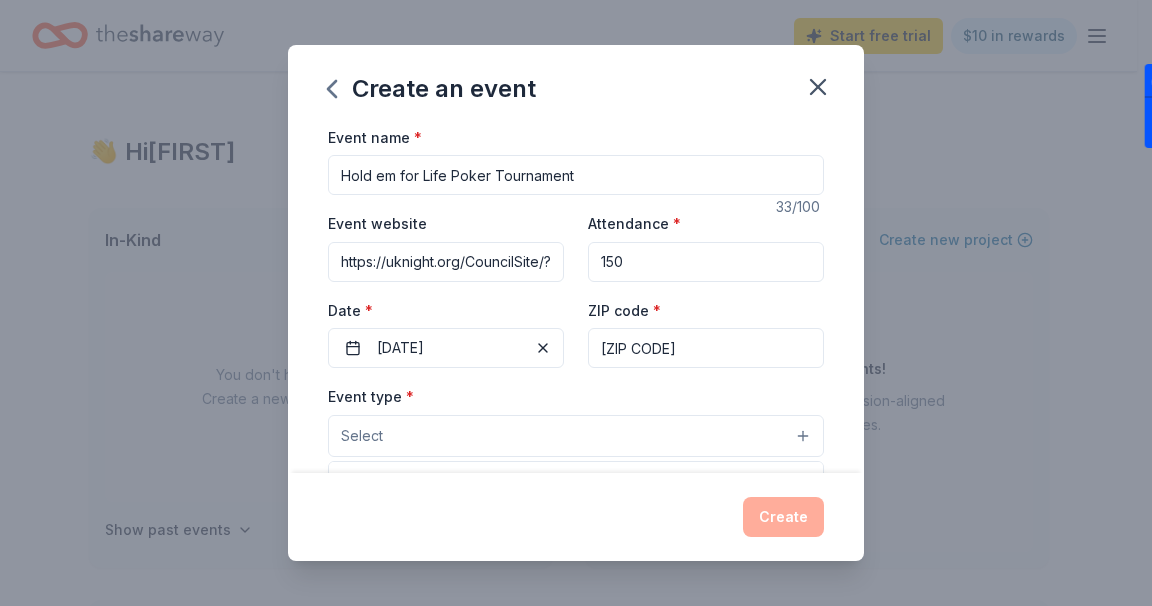 click on "Select" at bounding box center (576, 436) 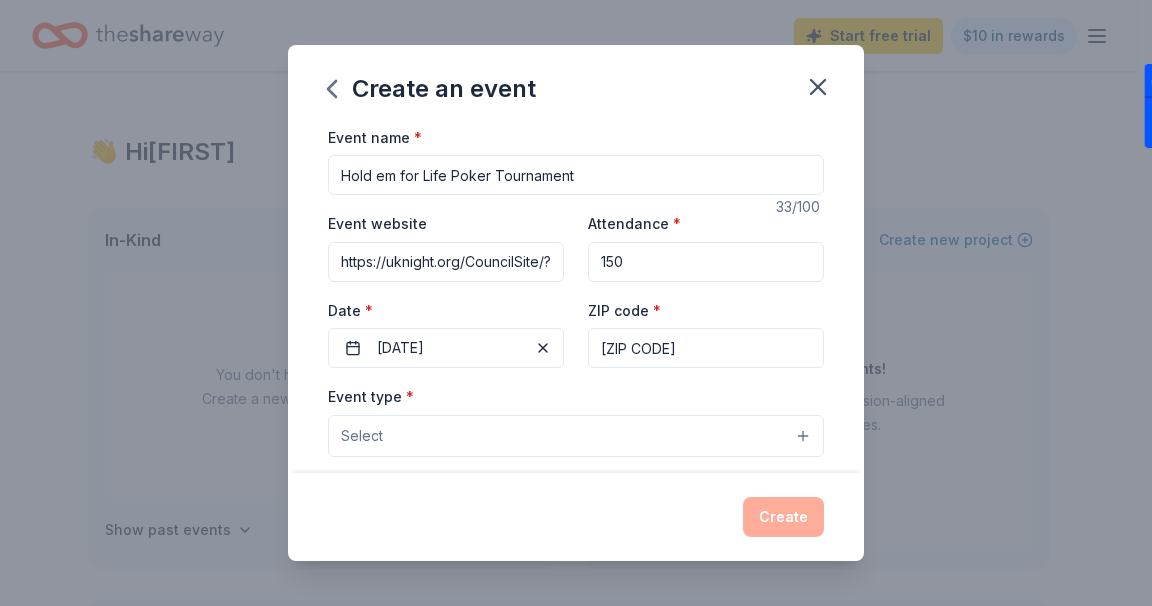 click on "Select" at bounding box center (576, 436) 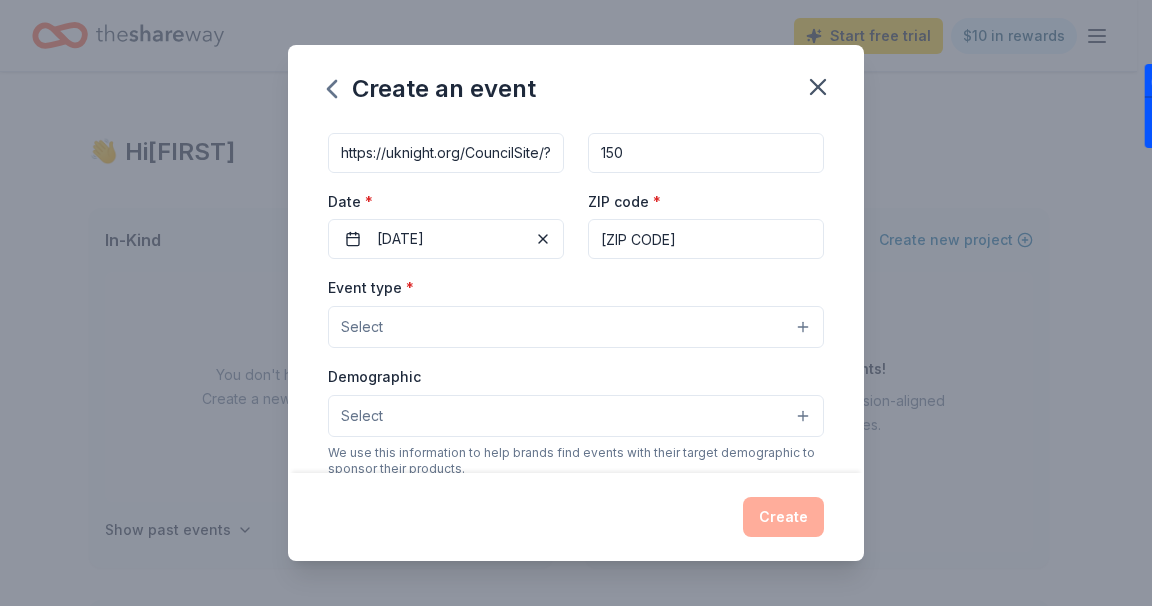 scroll, scrollTop: 200, scrollLeft: 0, axis: vertical 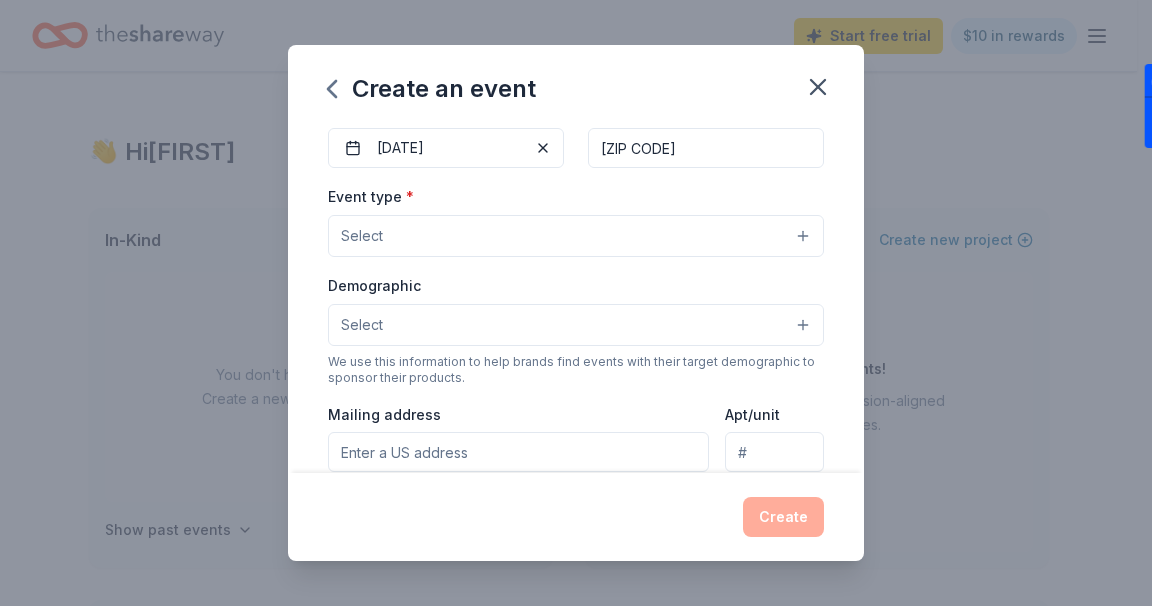 click on "Select" at bounding box center (576, 236) 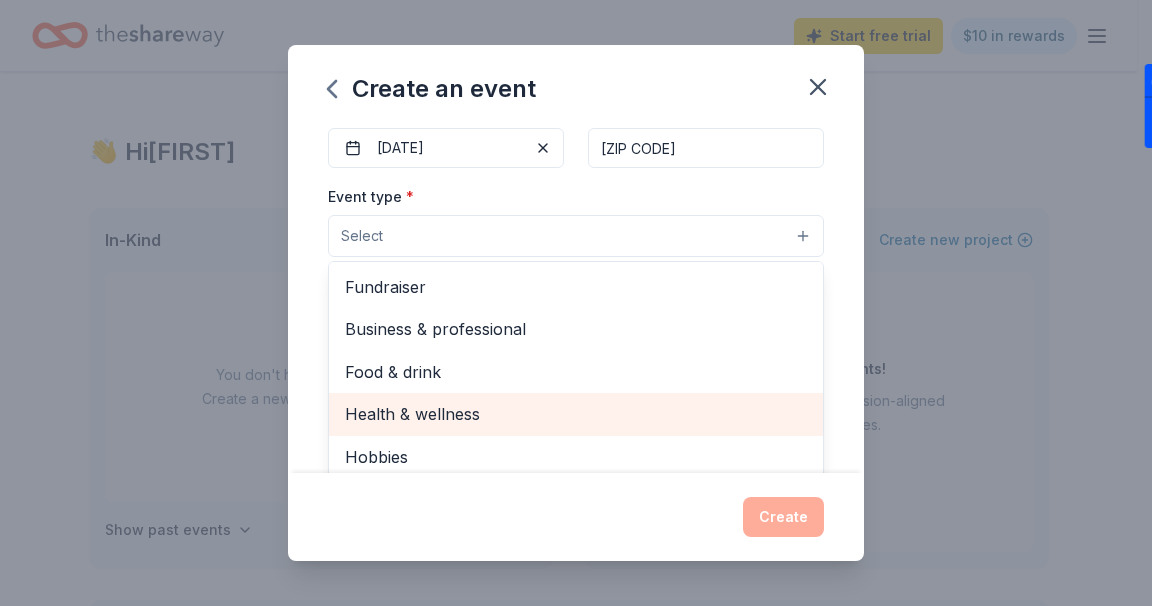 click on "Health & wellness" at bounding box center (576, 414) 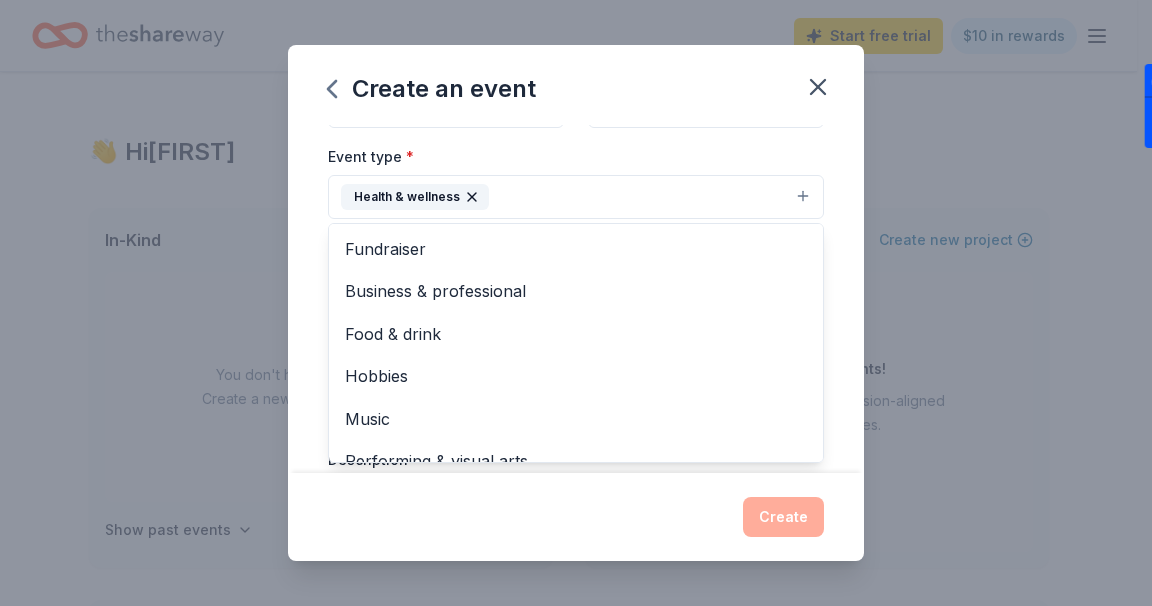 scroll, scrollTop: 280, scrollLeft: 0, axis: vertical 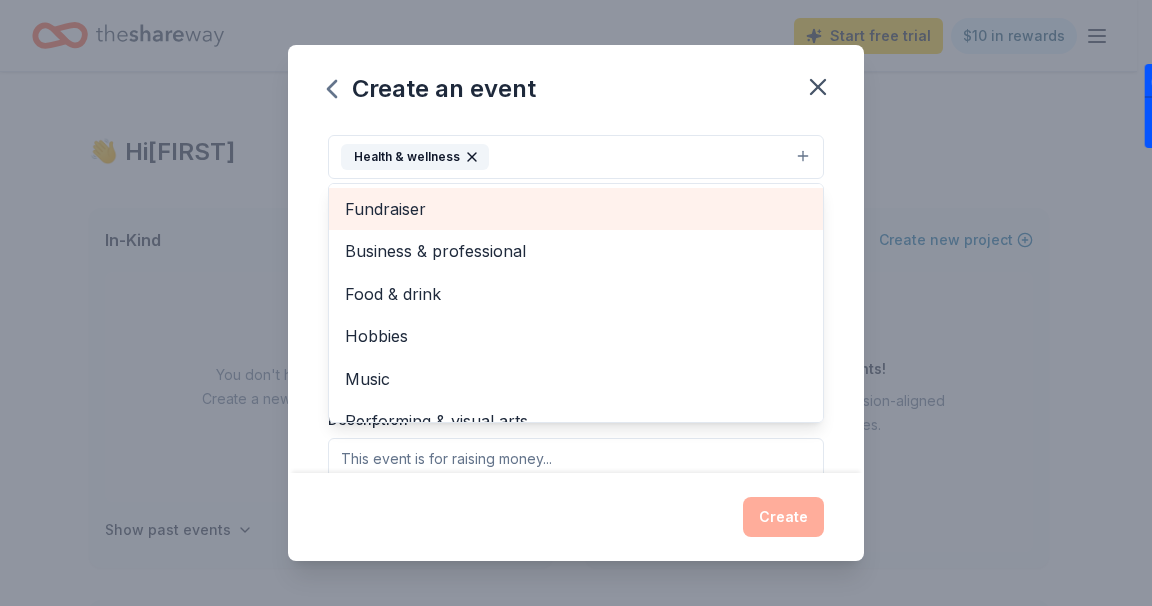 click on "Fundraiser" at bounding box center (576, 209) 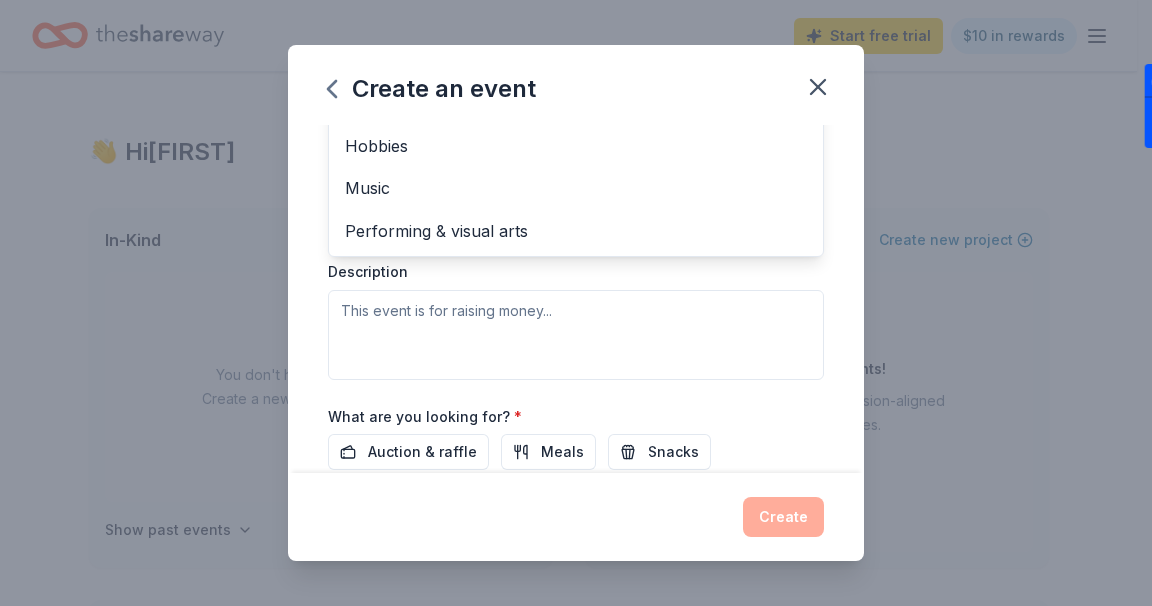 scroll, scrollTop: 440, scrollLeft: 0, axis: vertical 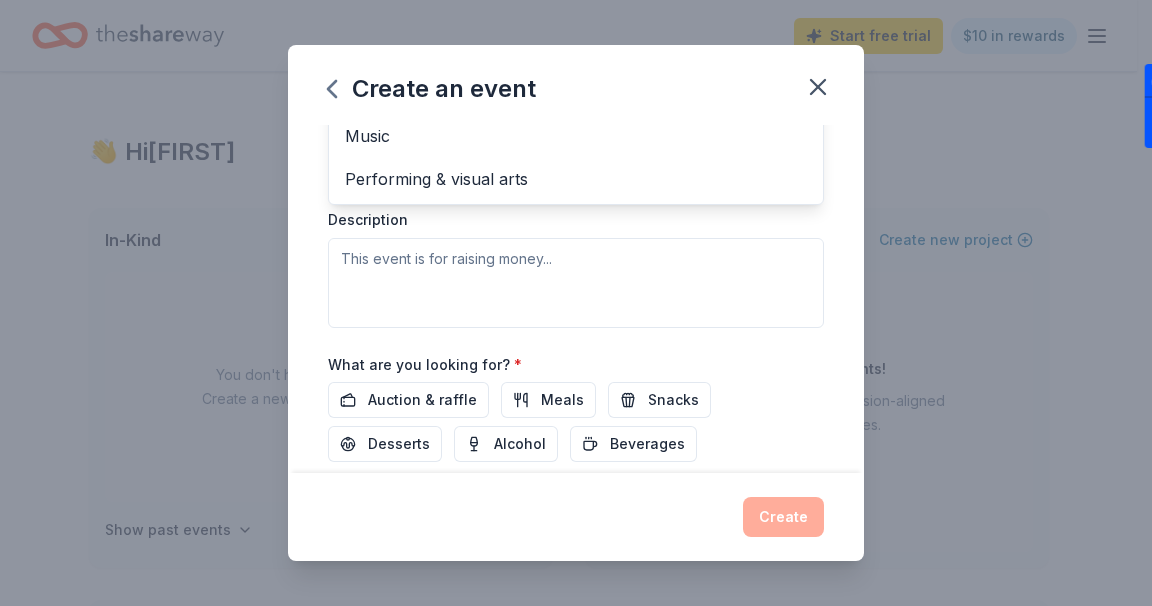 click on "Event type * Health & wellness Fundraiser Business & professional Food & drink Hobbies Music Performing & visual arts Demographic Select We use this information to help brands find events with their target demographic to sponsor their products. Mailing address Apt/unit Description" at bounding box center [576, 115] 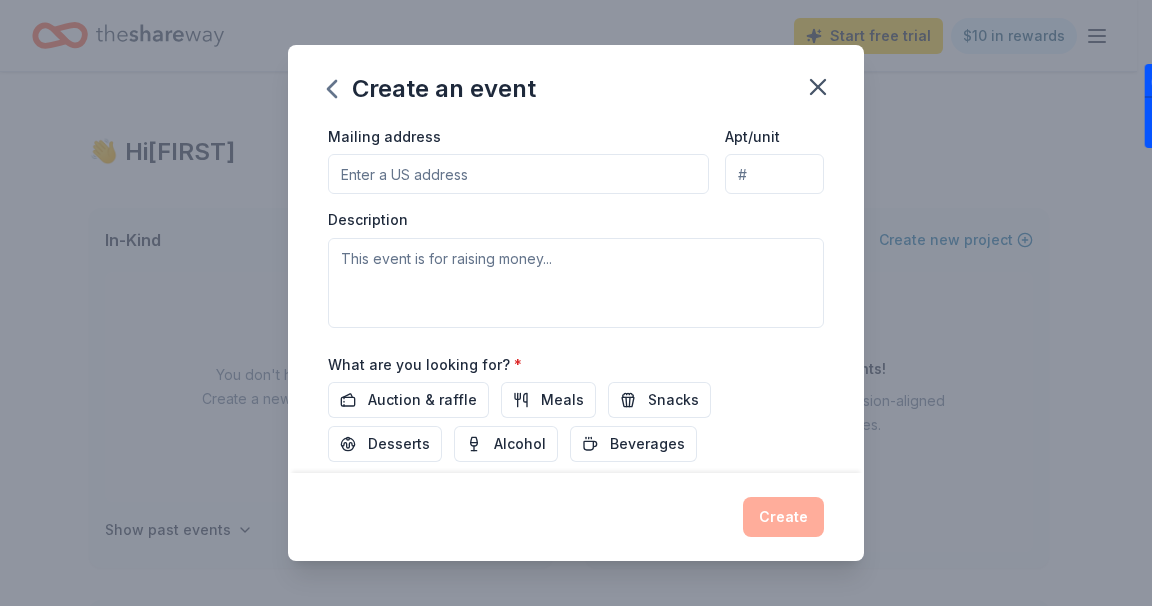 scroll, scrollTop: 138, scrollLeft: 0, axis: vertical 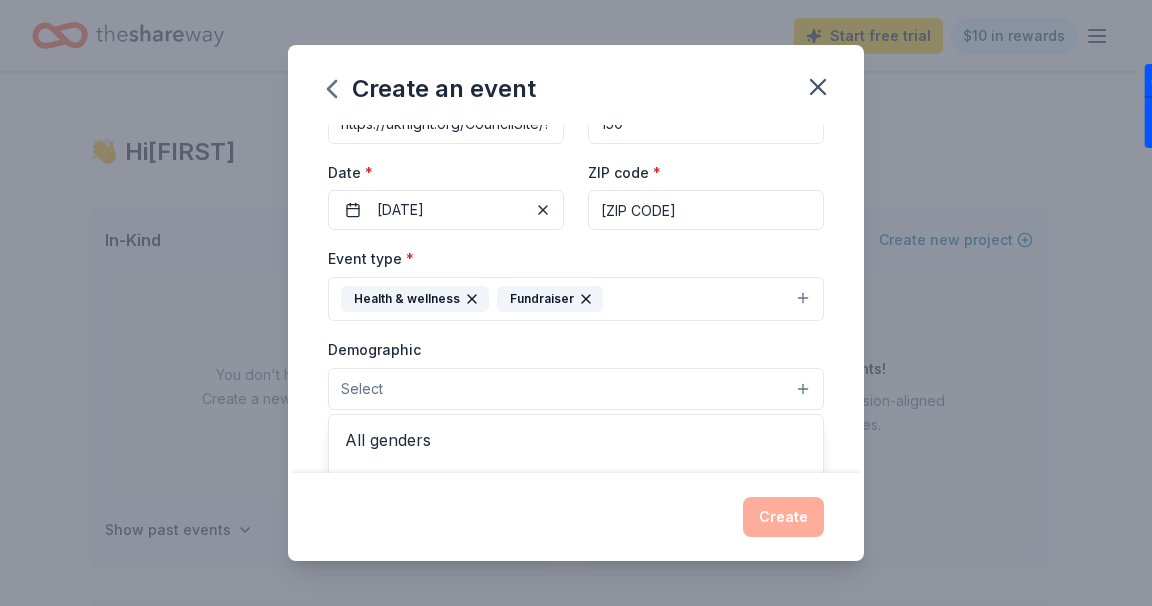 click on "Select" at bounding box center (576, 389) 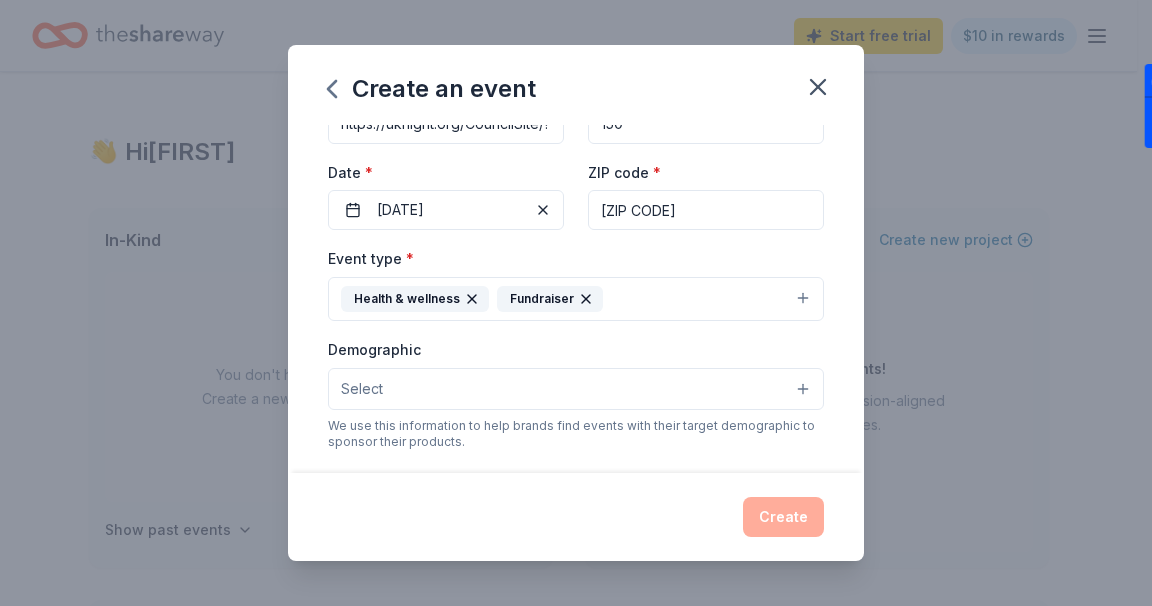 drag, startPoint x: 322, startPoint y: 433, endPoint x: 945, endPoint y: 361, distance: 627.1467 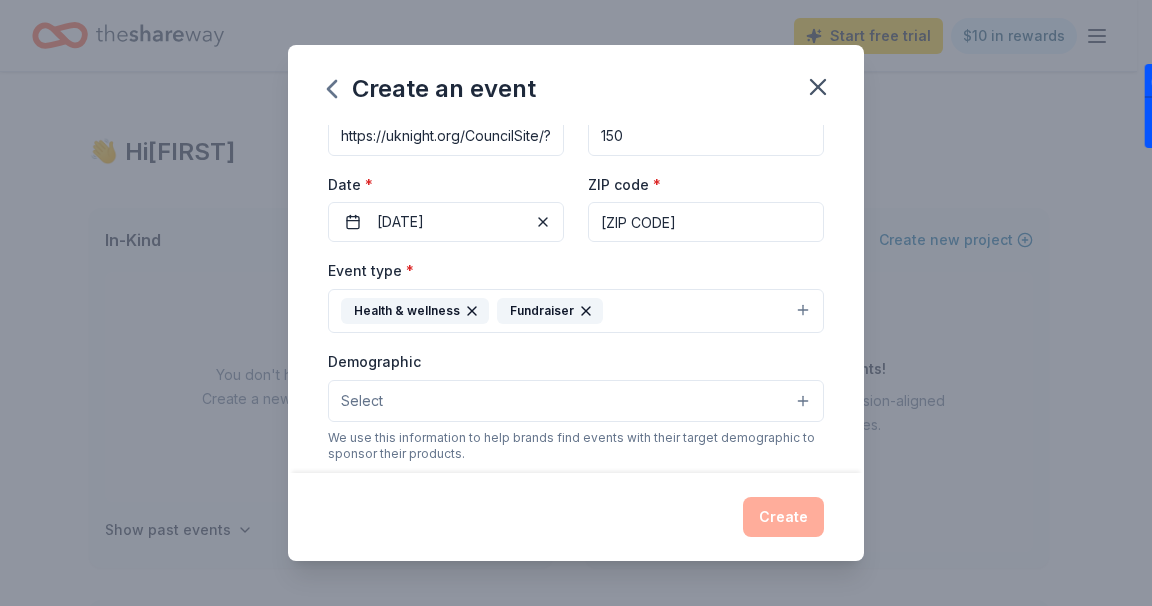 scroll, scrollTop: 158, scrollLeft: 0, axis: vertical 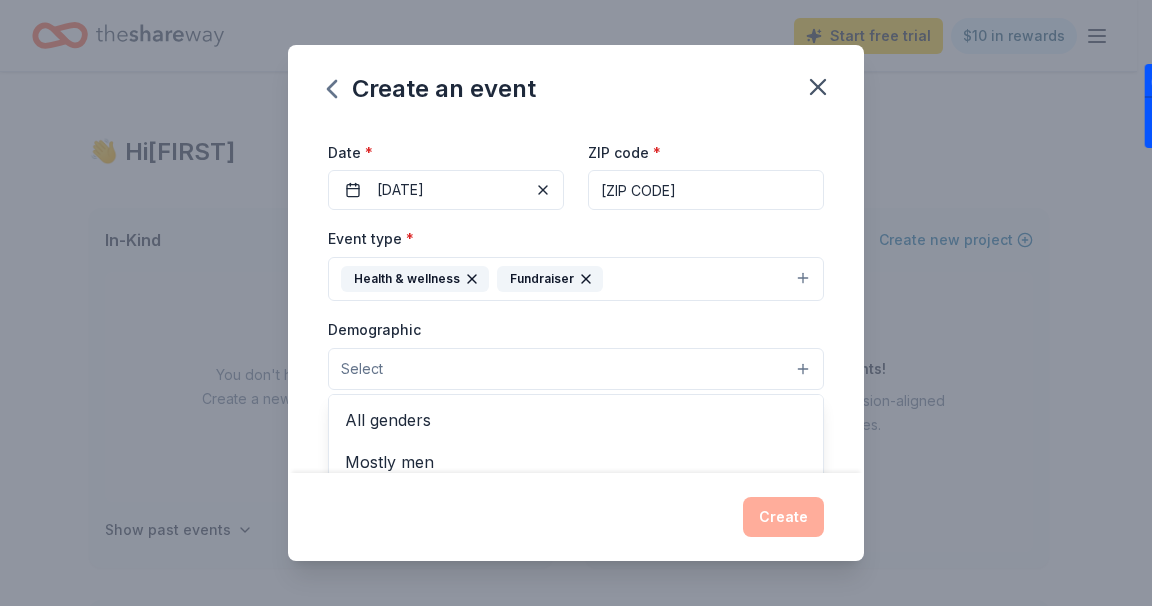 click on "Select" at bounding box center [576, 369] 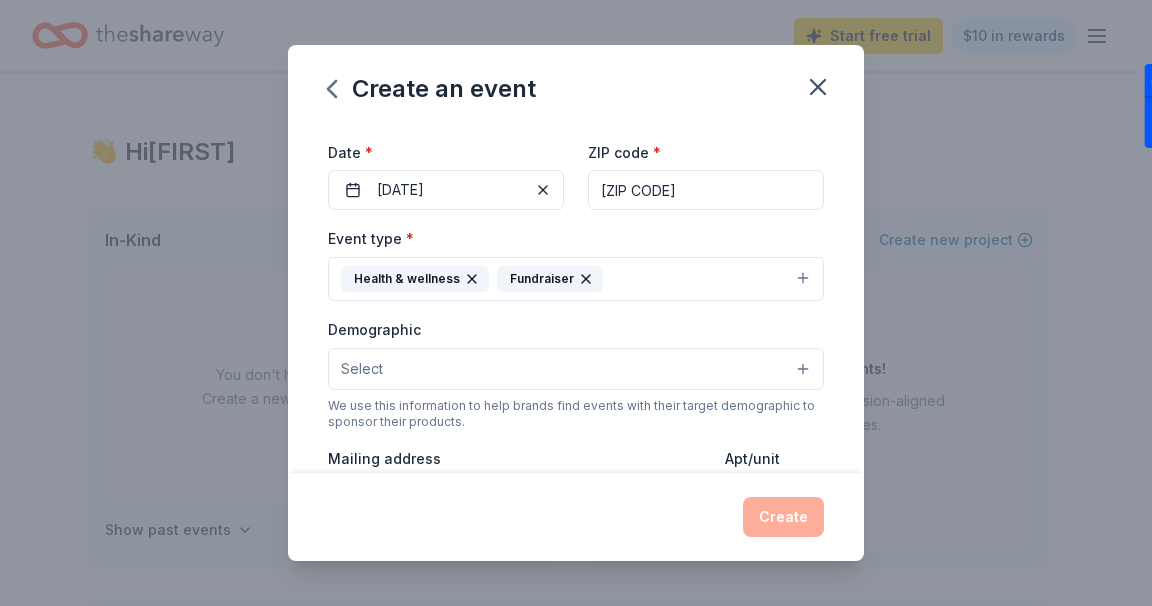 click on "Select" at bounding box center (576, 369) 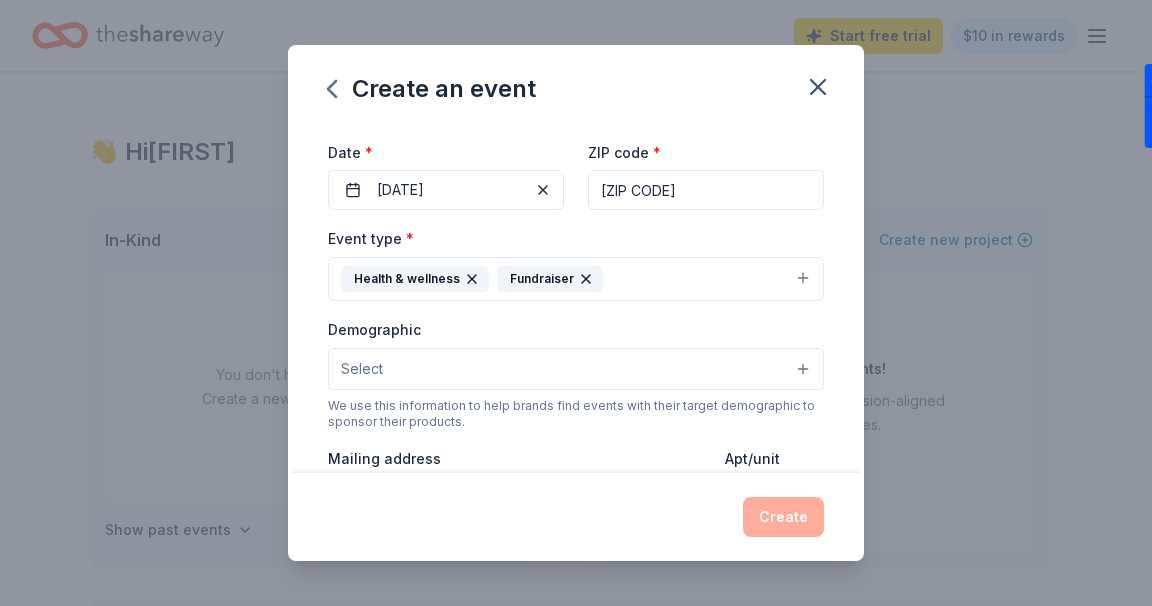 click on "We use this information to help brands find events with their target demographic to sponsor their products." at bounding box center (576, 414) 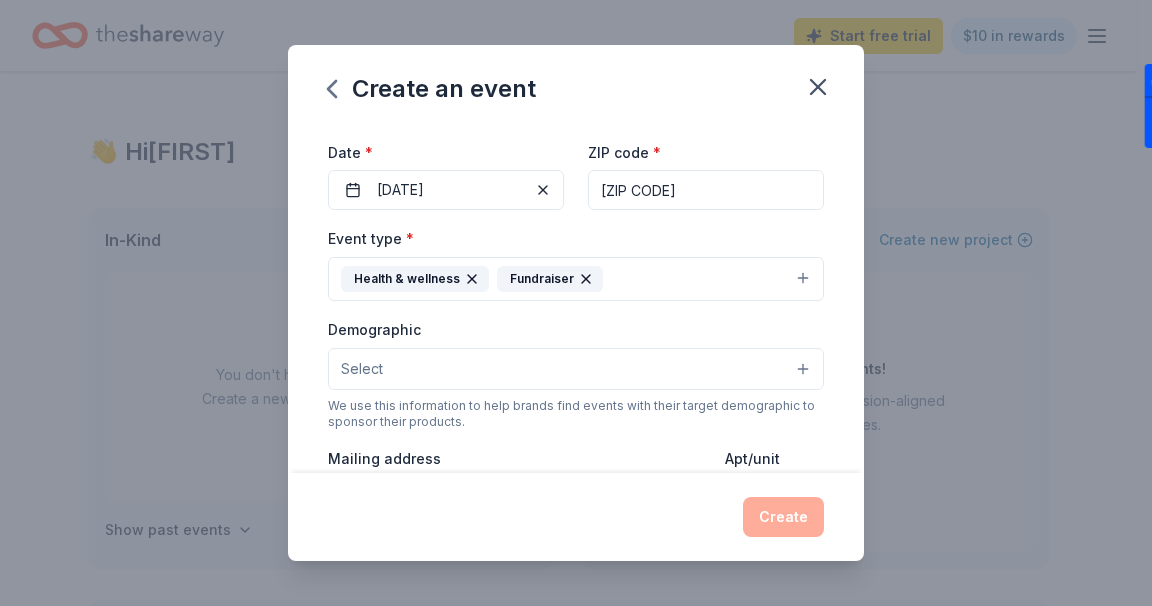 click on "Select" at bounding box center (576, 369) 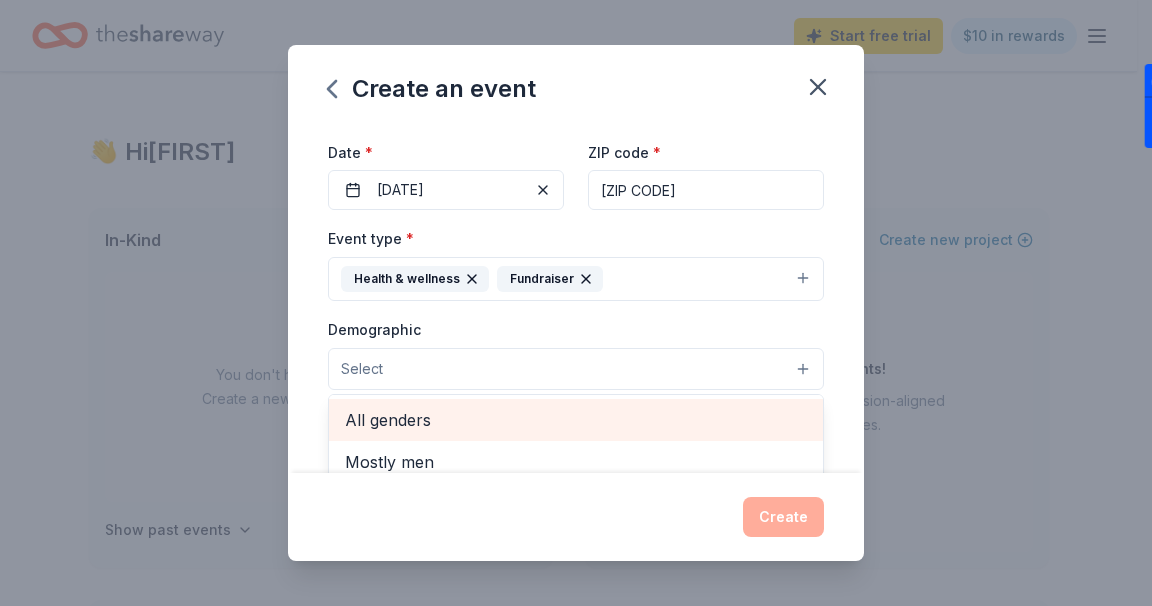 click on "All genders" at bounding box center (576, 420) 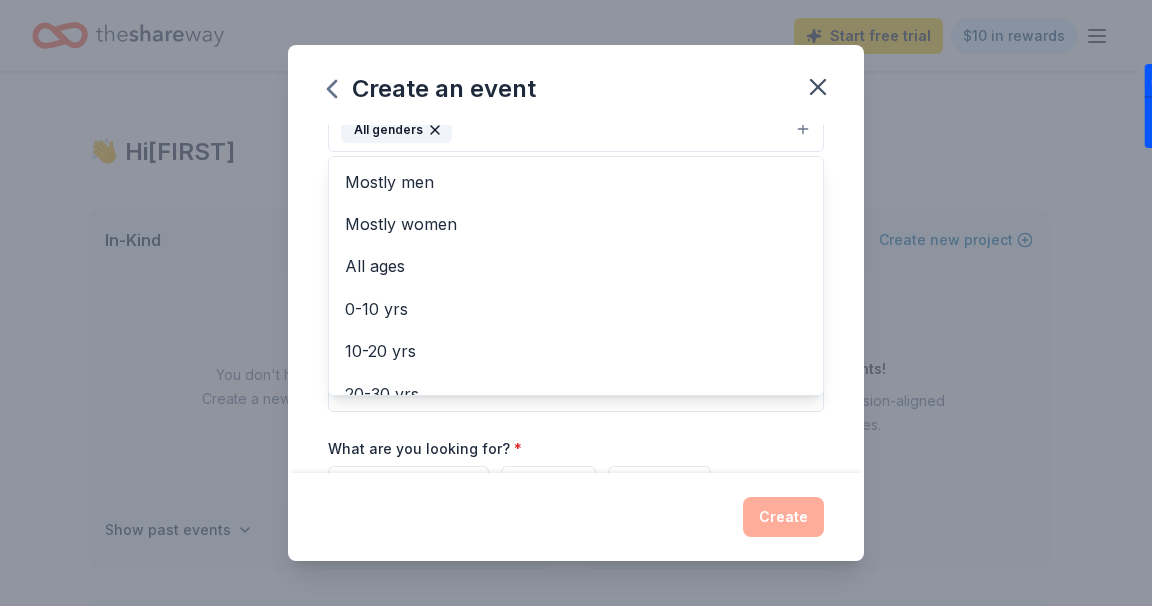 scroll, scrollTop: 438, scrollLeft: 0, axis: vertical 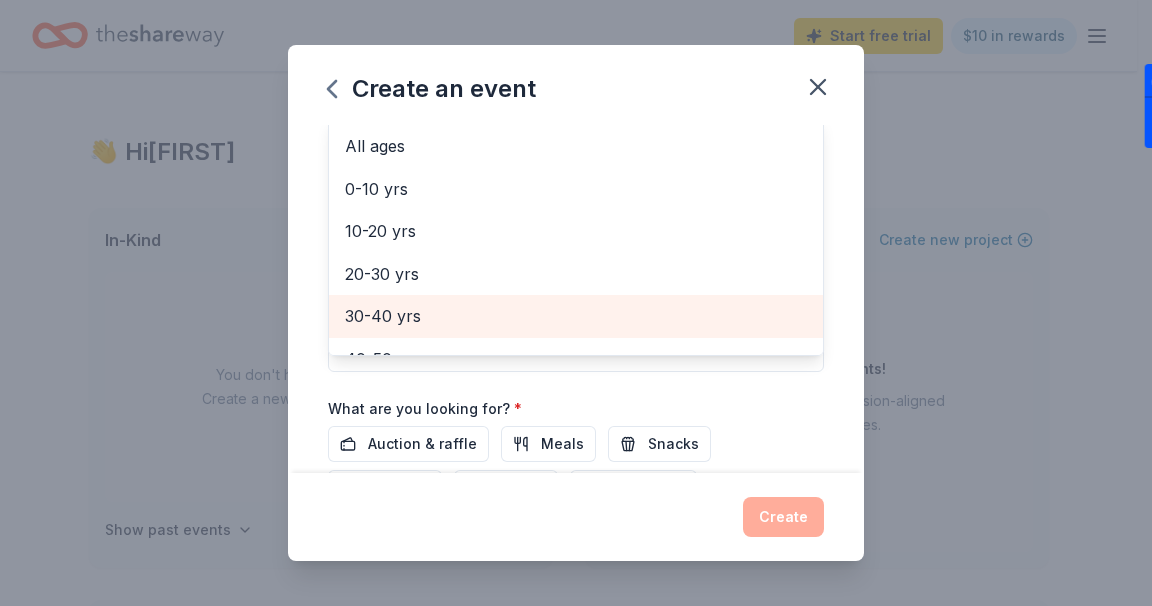 click on "30-40 yrs" at bounding box center [576, 316] 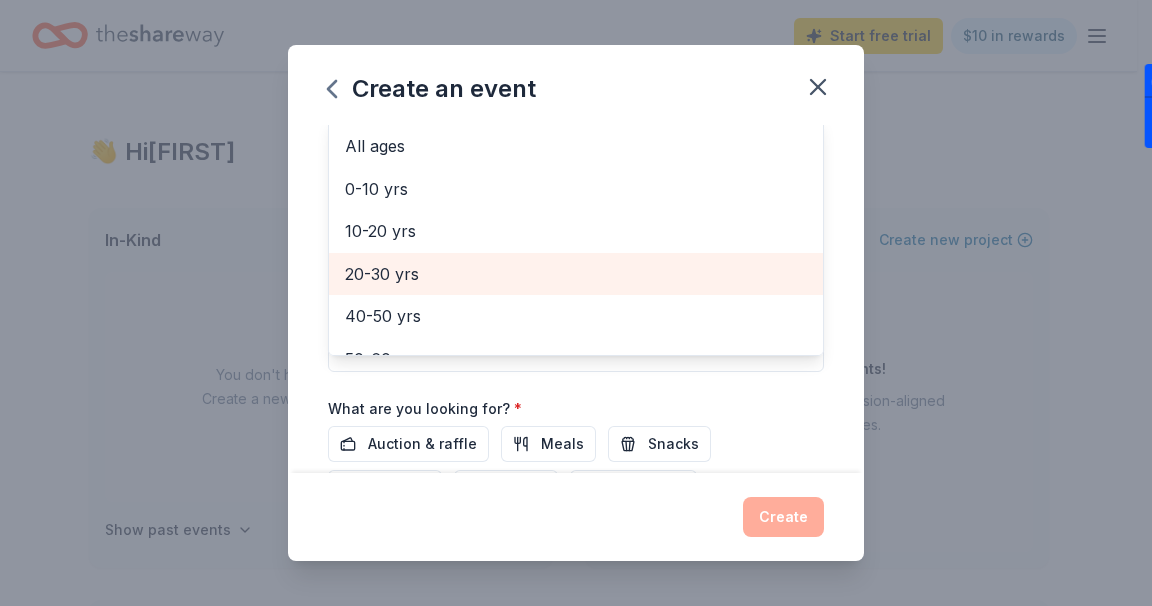 click on "20-30 yrs" at bounding box center [576, 274] 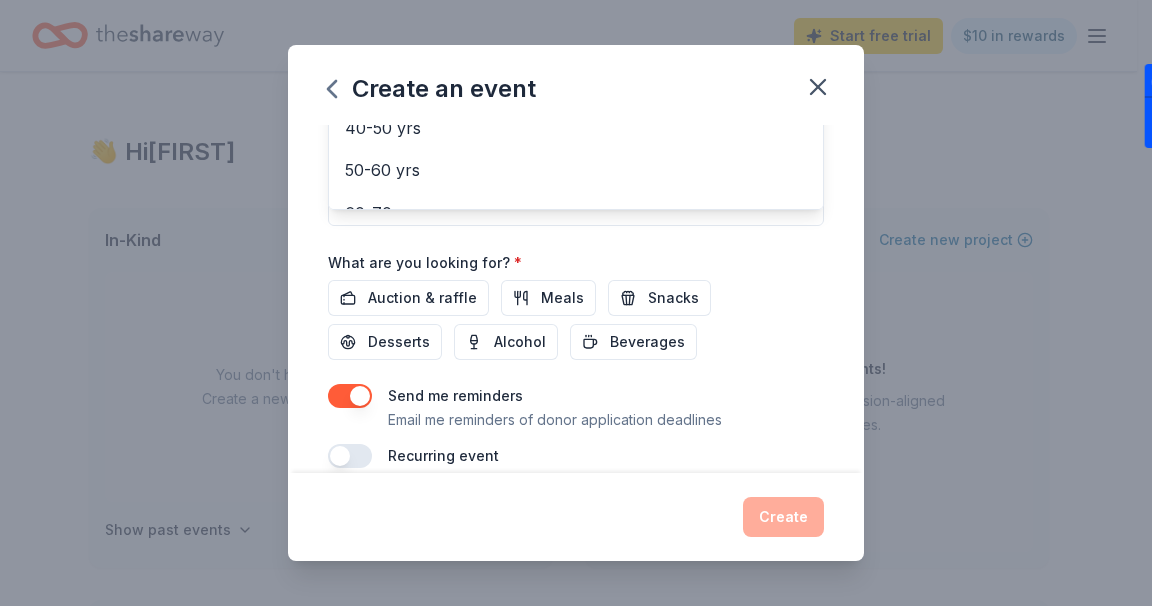 scroll, scrollTop: 611, scrollLeft: 0, axis: vertical 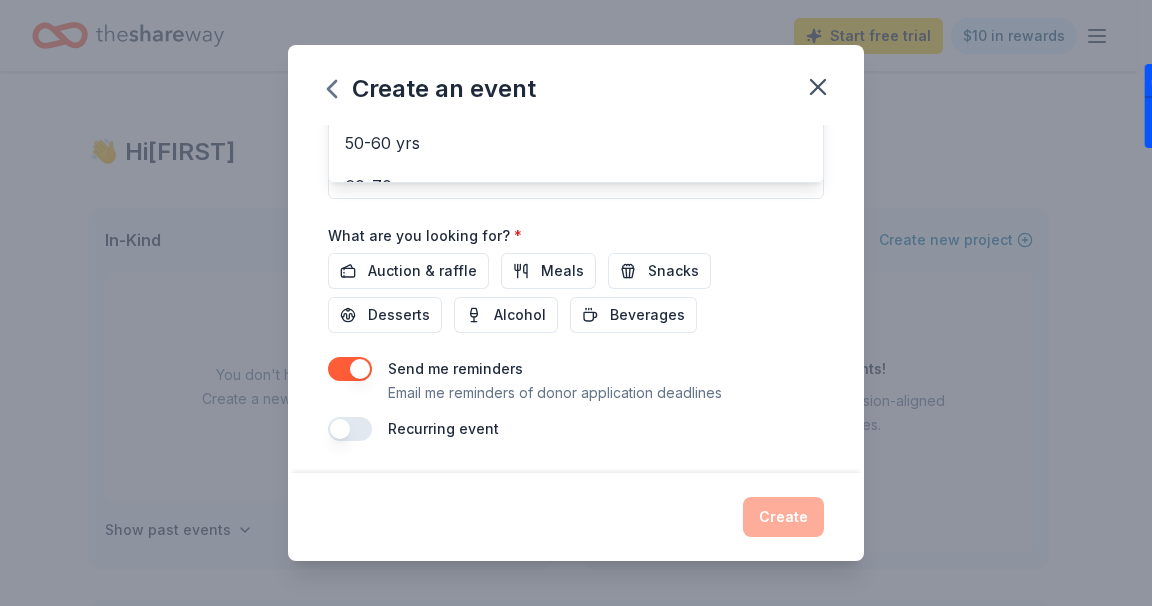click on "Event name * Hold em for Life Poker Tournament 33 /100 Event website https://uknight.org/CouncilSite/?CNO=17182 Attendance * 150 Date * [DATE] ZIP code * [ZIP CODE] Event type * Health & wellness Fundraiser Demographic All genders 30-40 yrs 20-30 yrs Mostly men Mostly women All ages 0-10 yrs 10-20 yrs 40-50 yrs 50-60 yrs 60-70 yrs 70-80 yrs 80+ yrs We use this information to help brands find events with their target demographic to sponsor their products. Mailing address Apt/unit Description What are you looking for? * Auction & raffle Meals Snacks Desserts Alcohol Beverages Send me reminders Email me reminders of donor application deadlines Recurring event" at bounding box center (576, -22) 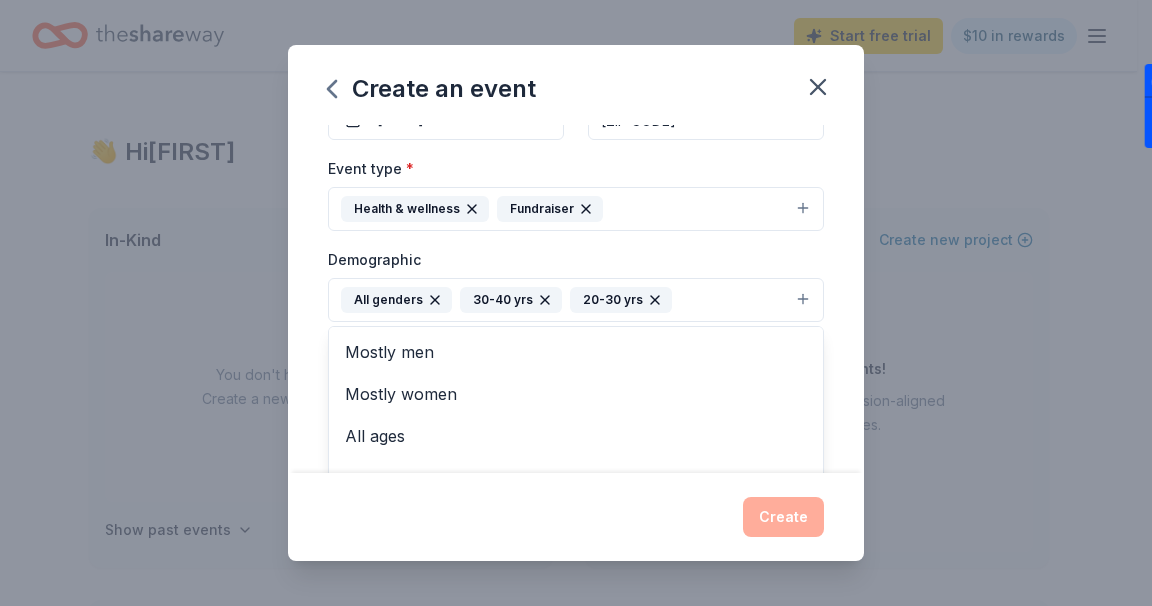 click on "All genders 30-40 yrs 20-30 yrs" at bounding box center (576, 300) 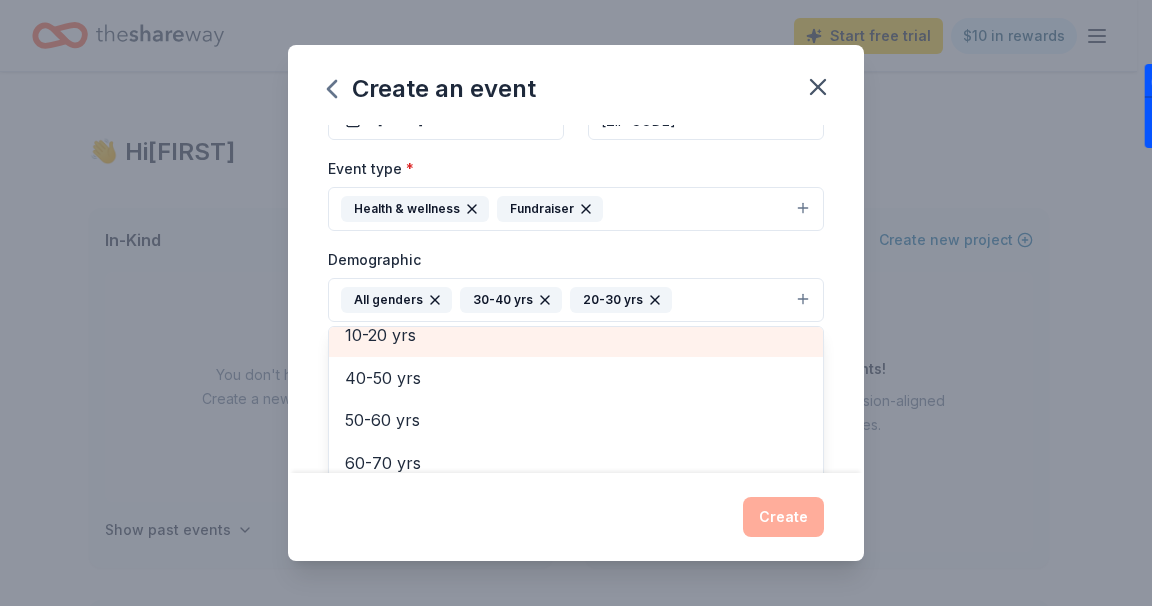 scroll, scrollTop: 193, scrollLeft: 0, axis: vertical 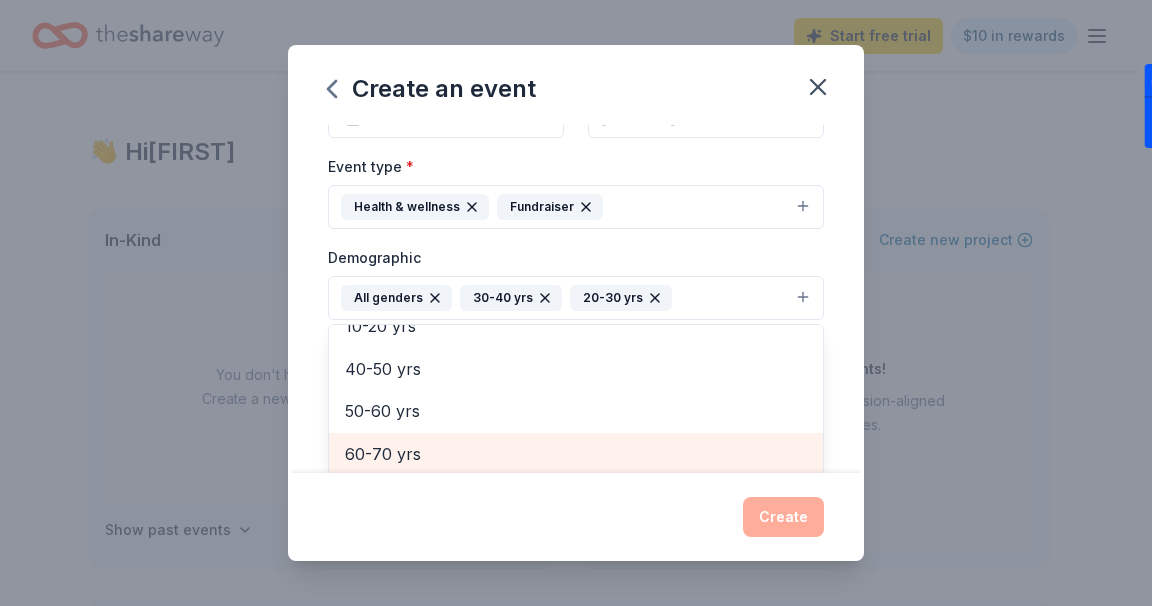 click on "60-70 yrs" at bounding box center [576, 454] 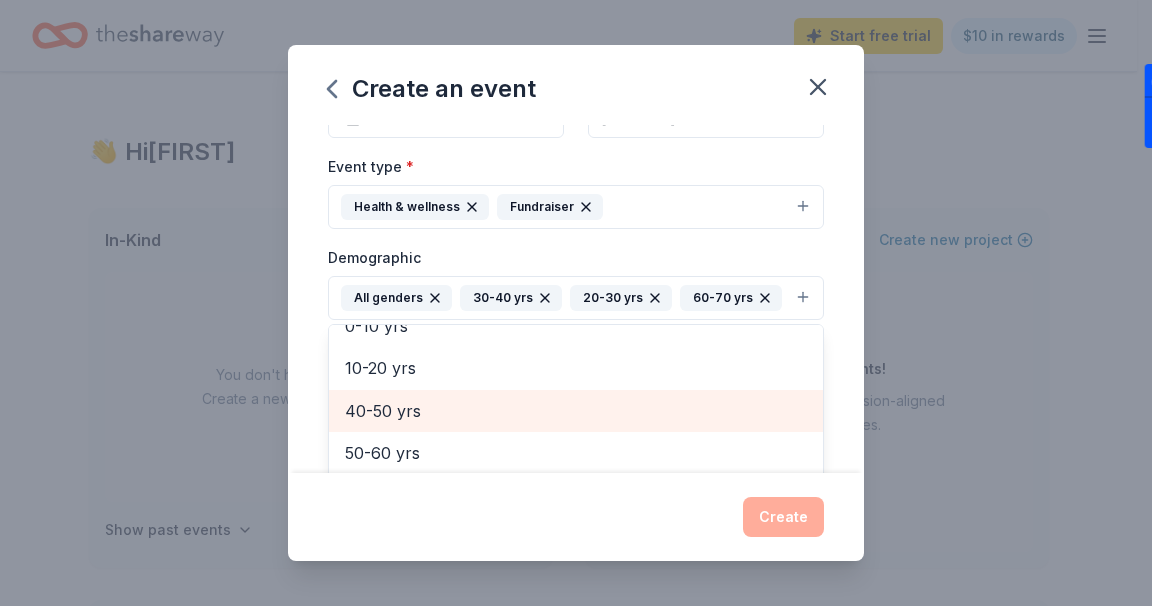 click on "40-50 yrs" at bounding box center (576, 411) 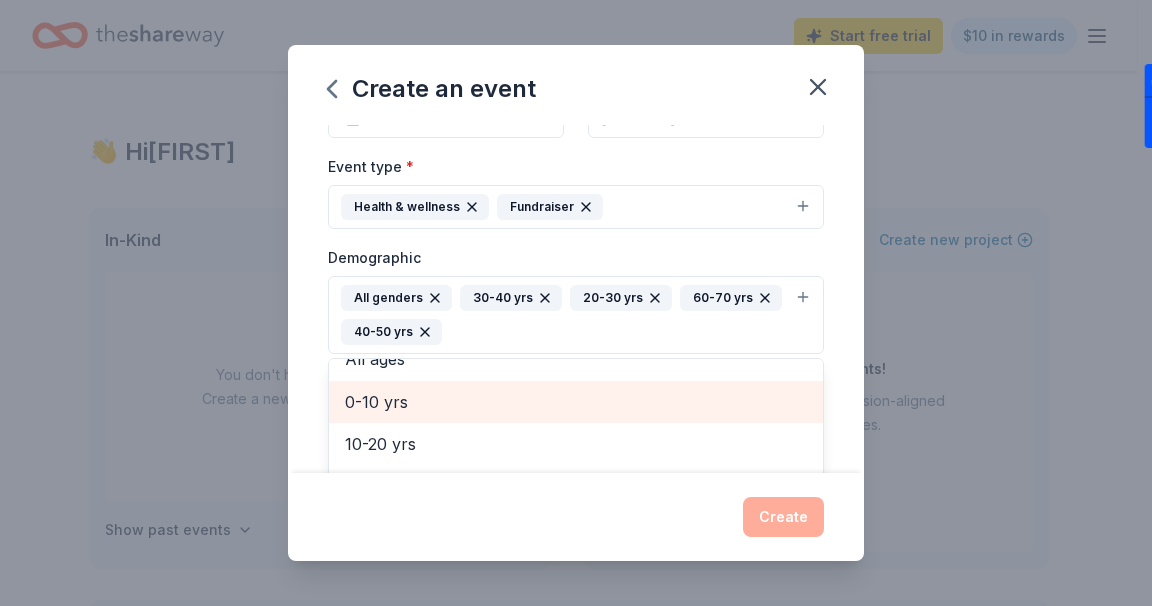 scroll, scrollTop: 108, scrollLeft: 0, axis: vertical 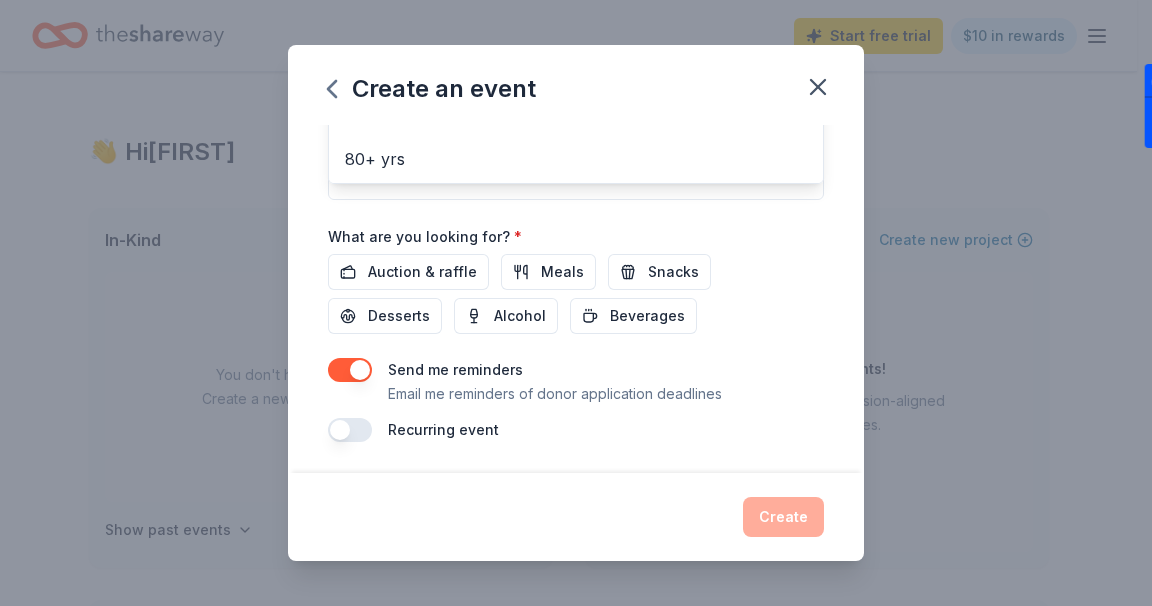 click on "Event name * Hold em for Life Poker Tournament 33 /100 Event website https://uknight.org/CouncilSite/?CNO=17182 Attendance * 150 Date * [DATE] ZIP code * [ZIP CODE] Event type * Health & wellness Fundraiser Demographic All genders 30-40 yrs 20-30 yrs 60-70 yrs 40-50 yrs Mostly men Mostly women All ages 0-10 yrs 10-20 yrs 50-60 yrs 70-80 yrs 80+ yrs We use this information to help brands find events with their target demographic to sponsor their products. Mailing address Apt/unit Description What are you looking for? * Auction & raffle Meals Snacks Desserts Alcohol Beverages Send me reminders Email me reminders of donor application deadlines Recurring event" at bounding box center (576, -38) 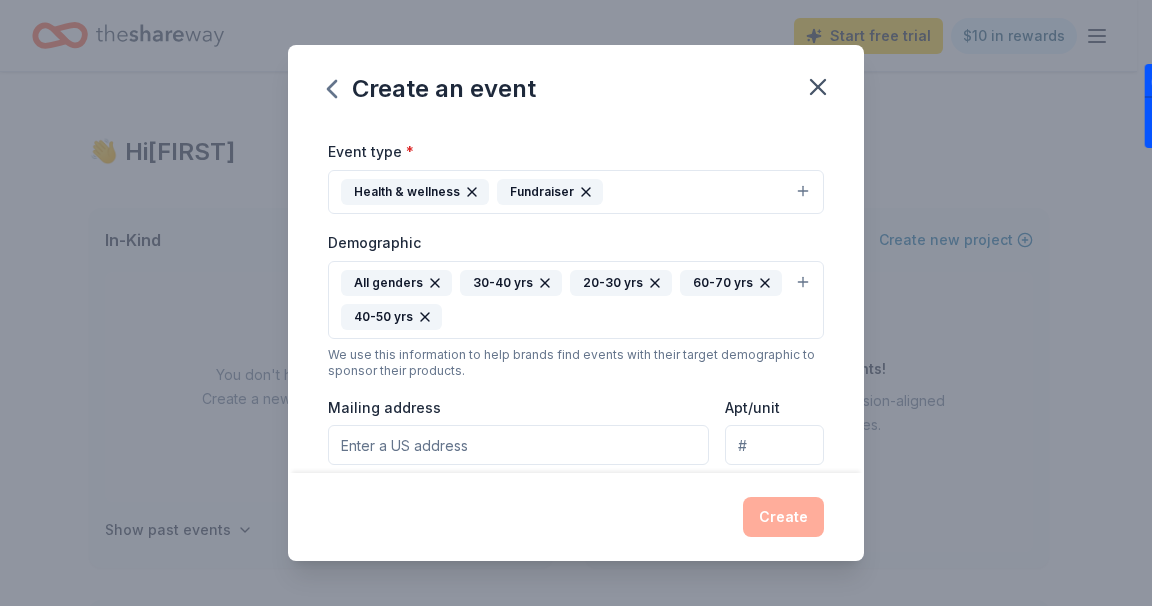 scroll, scrollTop: 345, scrollLeft: 0, axis: vertical 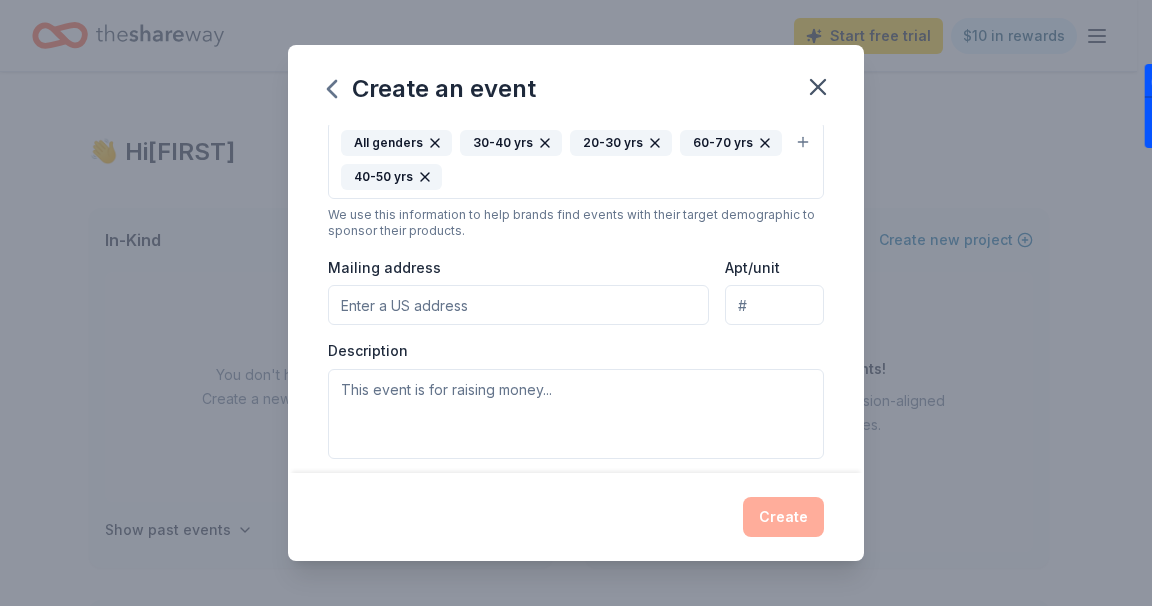 click on "Mailing address" at bounding box center (518, 305) 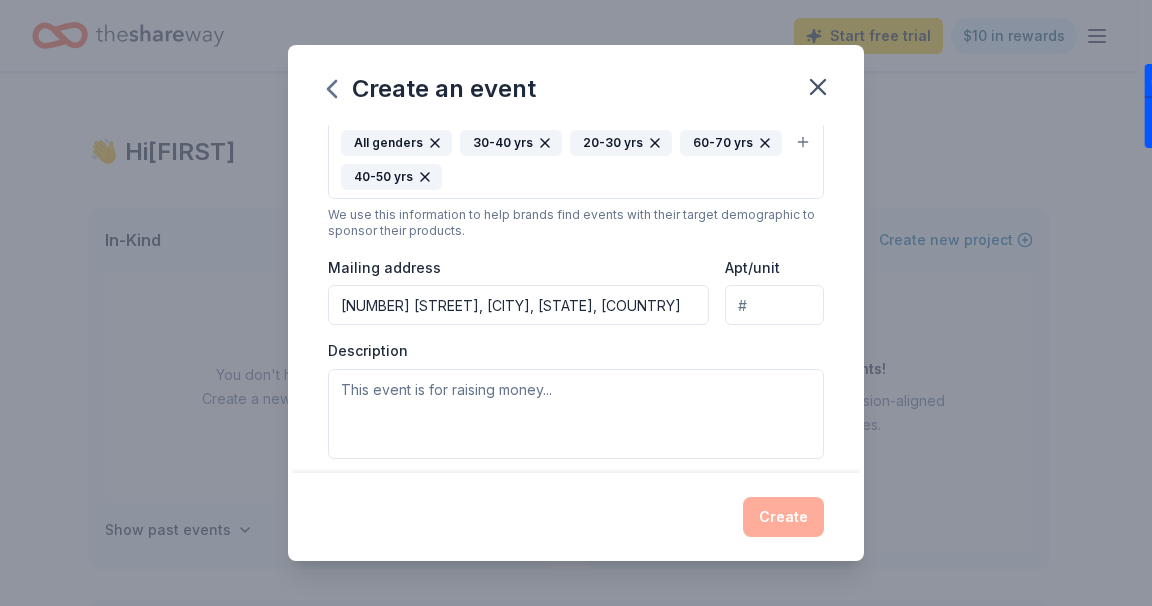 type on "undefined [STREET], [CITY], [STATE], [ZIP CODE]" 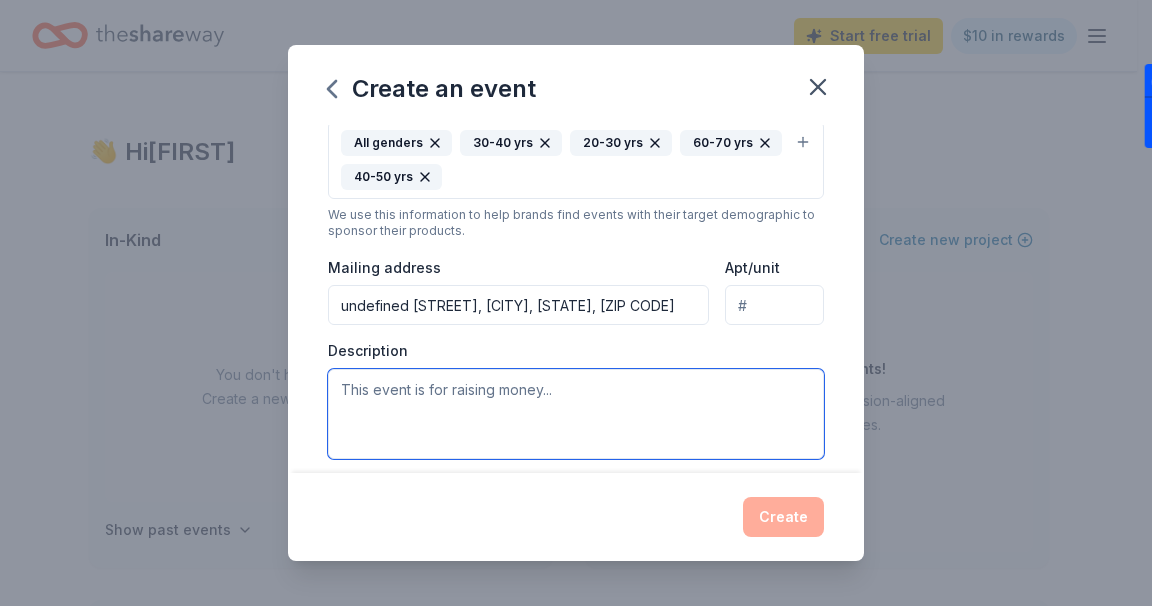 click at bounding box center [576, 414] 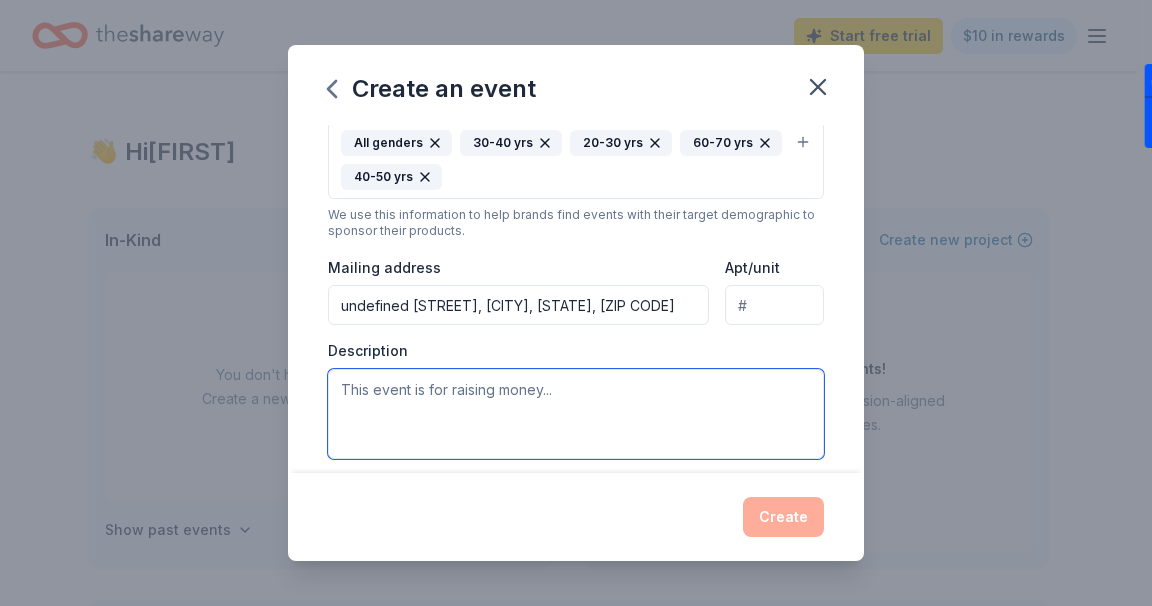paste on "The 18th Annual “Hold’em for Life” Poker Tournament is a fun filled evening for all to learn and to play in a Texas Hold’em Poker Tournament. All money, less modest expenses, is donated to the Women’s Help Center to help support their efforts to help all women, especially expectant mothers and newborns." 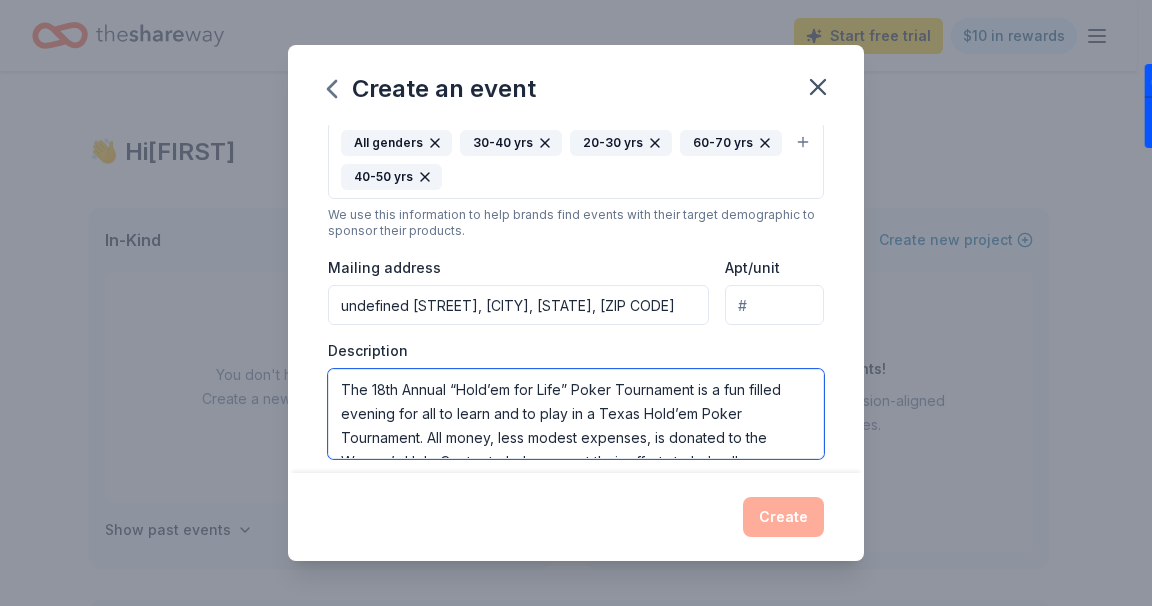 scroll, scrollTop: 36, scrollLeft: 0, axis: vertical 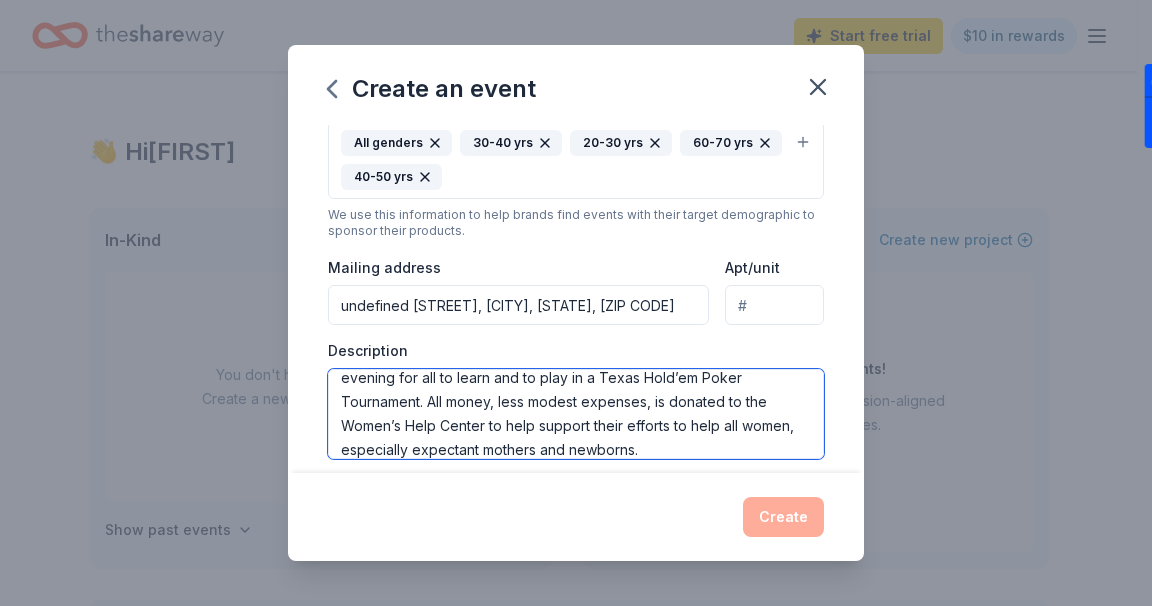 type on "The 18th Annual “Hold’em for Life” Poker Tournament is a fun filled evening for all to learn and to play in a Texas Hold’em Poker Tournament. All money, less modest expenses, is donated to the Women’s Help Center to help support their efforts to help all women, especially expectant mothers and newborns." 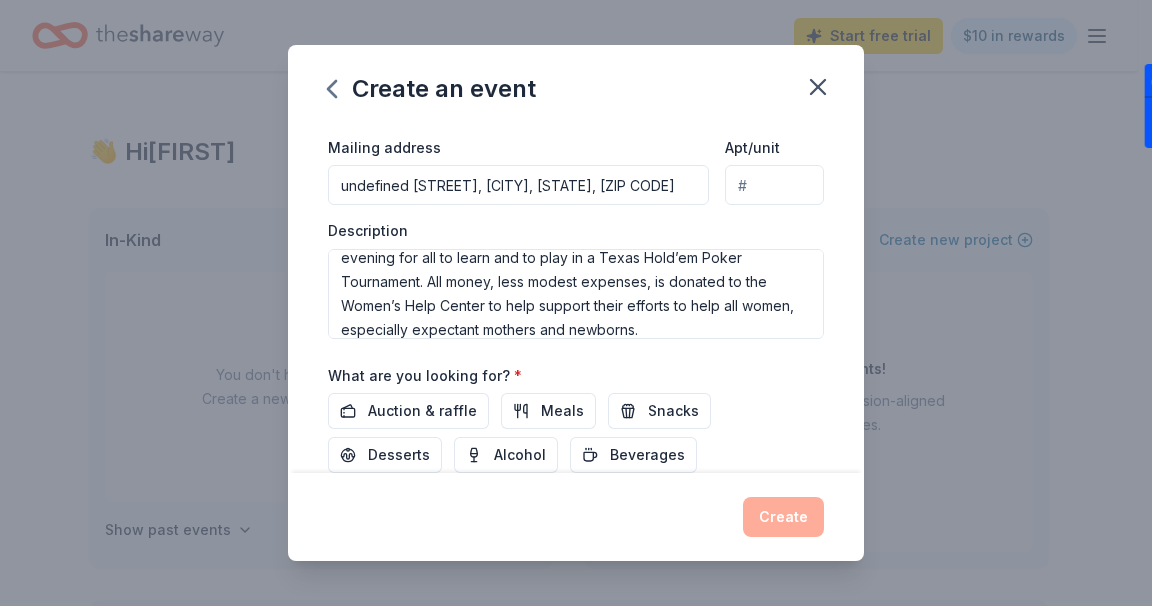 scroll, scrollTop: 545, scrollLeft: 0, axis: vertical 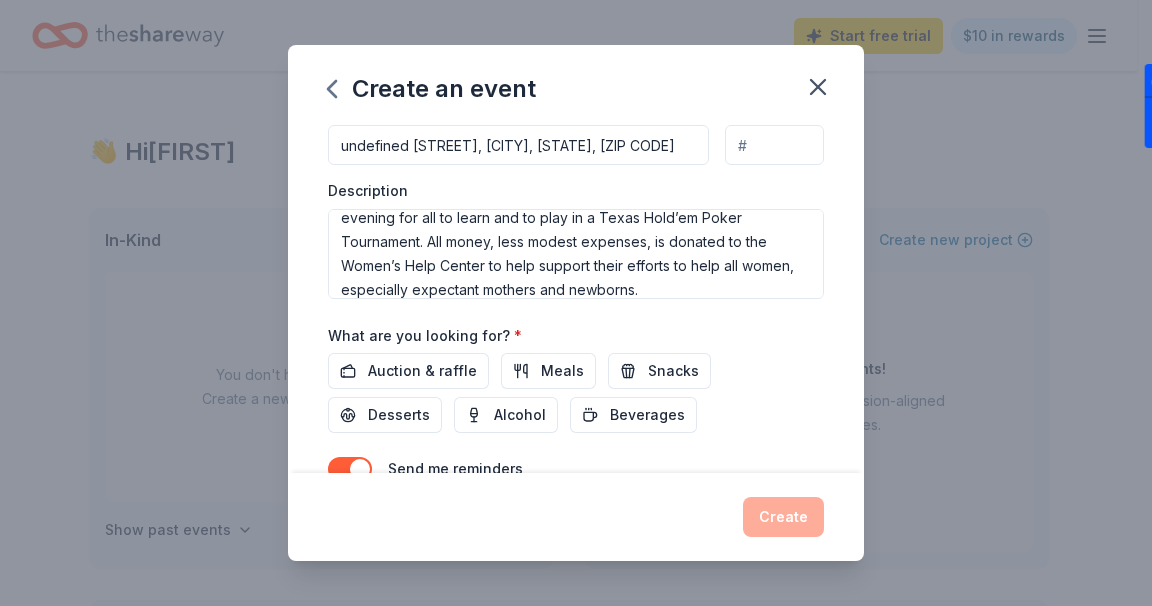 click on "Create an event Event name * Hold em for Life Poker Tournament 33 /100 Event website https://uknight.org/CouncilSite/?CNO=17182 Attendance * 150 Date * 09/20/2025 ZIP code * 32246 Event type * Health & wellness Fundraiser Demographic All genders 30-40 yrs 20-30 yrs 60-70 yrs 40-50 yrs We use this information to help brands find events with their target demographic to sponsor their products. Mailing address undefined [STREET], [CITY], [STATE], [ZIP] Apt/unit Description The 18th Annual “Hold’em for Life” Poker Tournament is a fun filled evening for all to learn and to play in a Texas Hold’em Poker Tournament. All money, less modest expenses, is donated to the Women’s Help Center to help support their efforts to help all women, especially expectant mothers and newborns. What are you looking for? * Auction & raffle Meals Snacks Desserts Alcohol Beverages Send me reminders Email me reminders of donor application deadlines Recurring event Create" at bounding box center [576, 303] 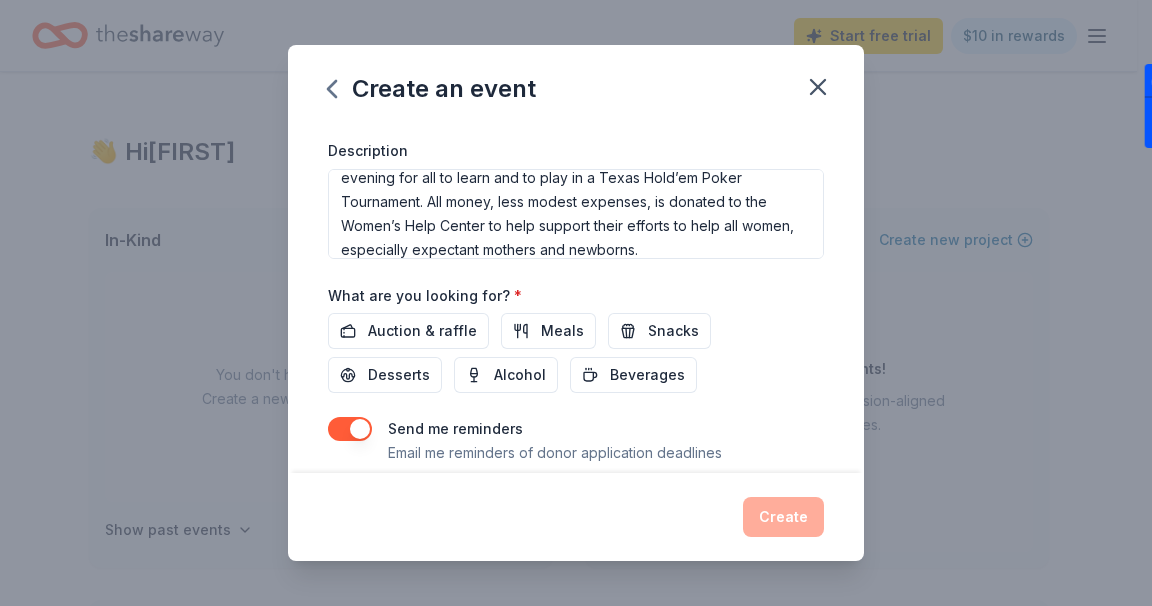 scroll, scrollTop: 625, scrollLeft: 0, axis: vertical 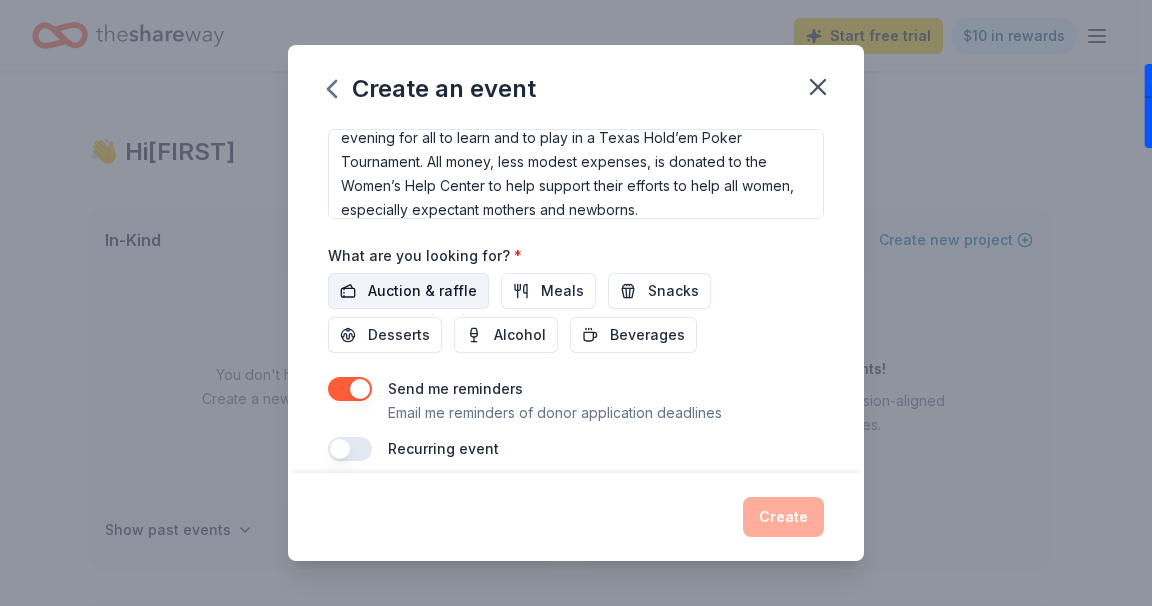 click on "Auction & raffle" at bounding box center (422, 291) 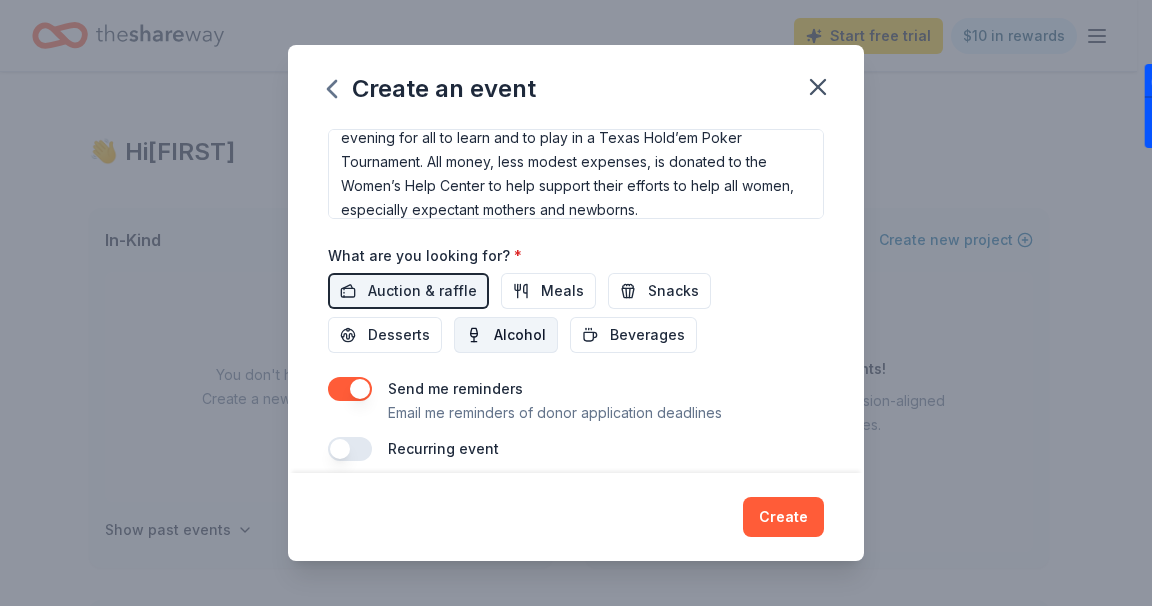 click on "Alcohol" at bounding box center [520, 335] 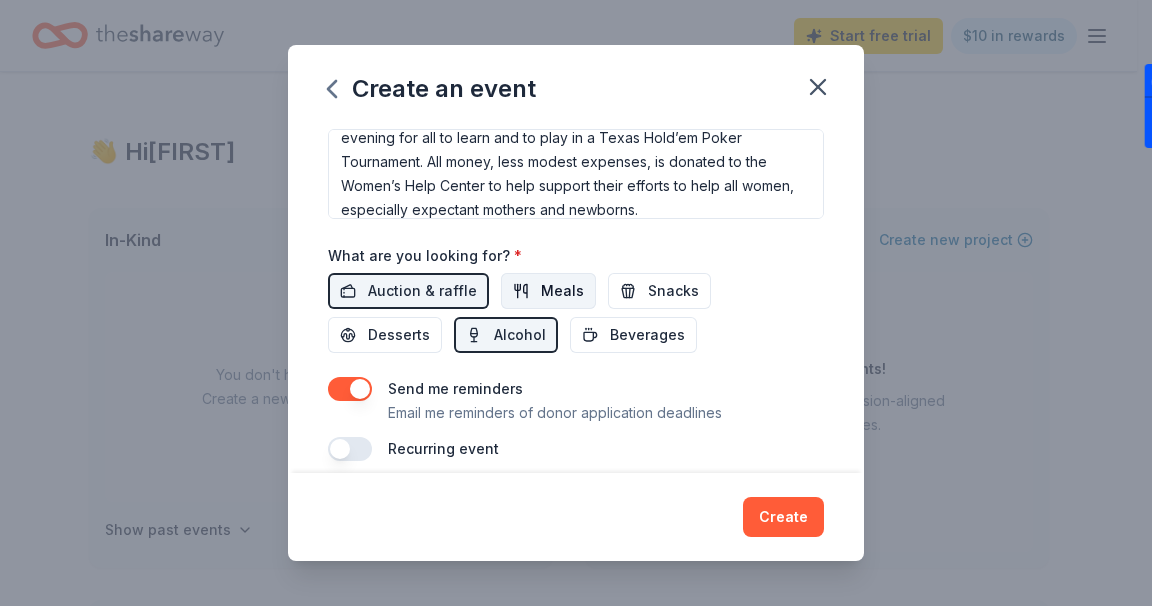 click on "Meals" at bounding box center (562, 291) 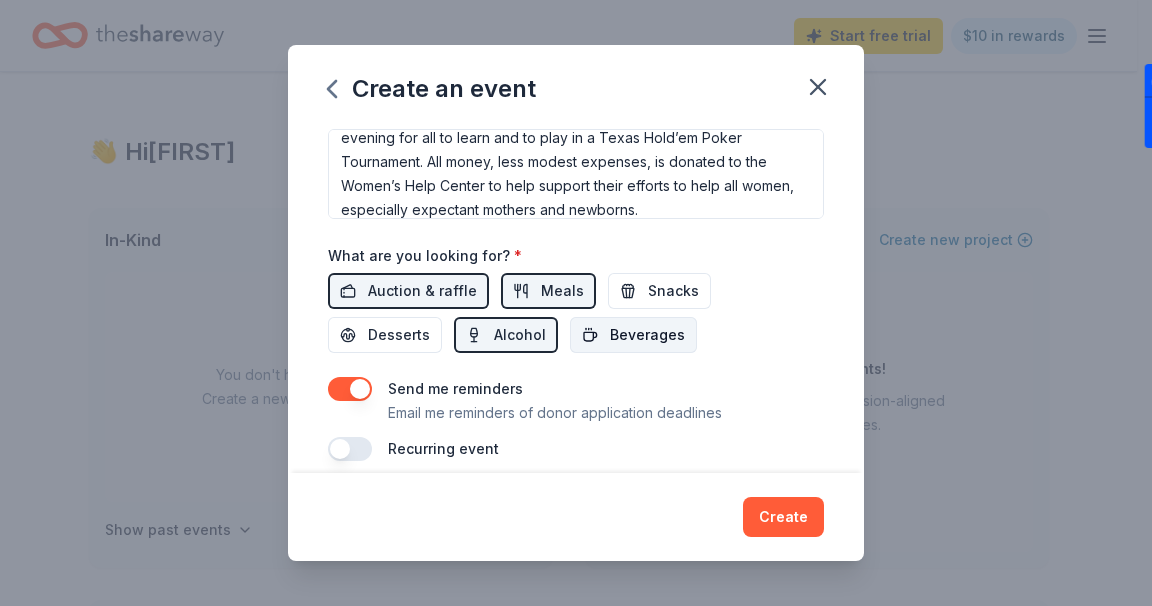 click on "Beverages" at bounding box center [647, 335] 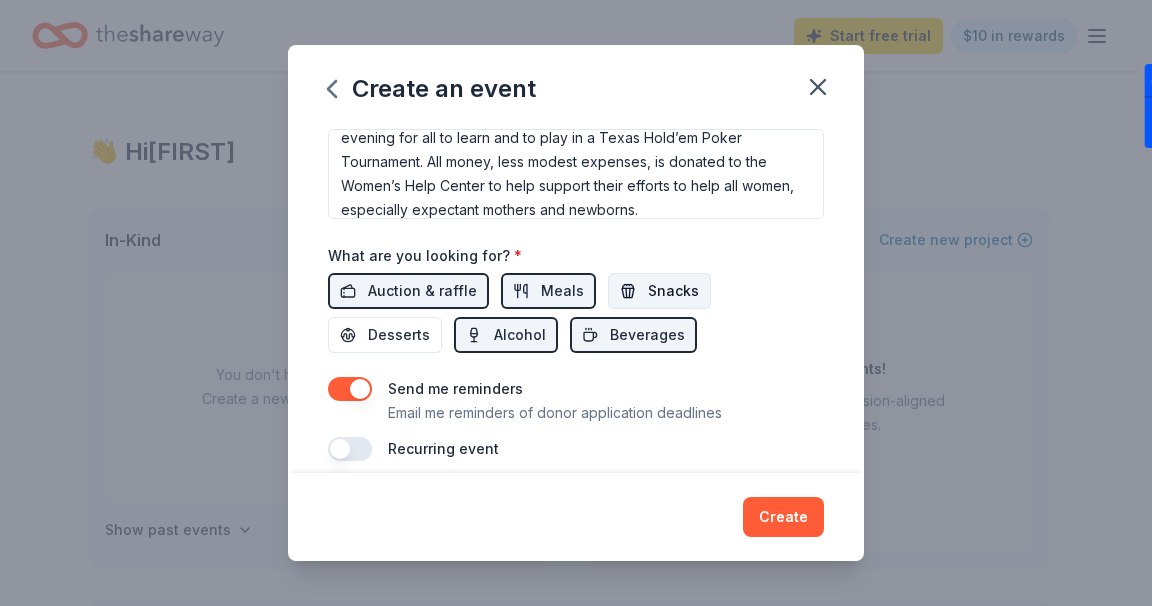 click on "Snacks" at bounding box center [673, 291] 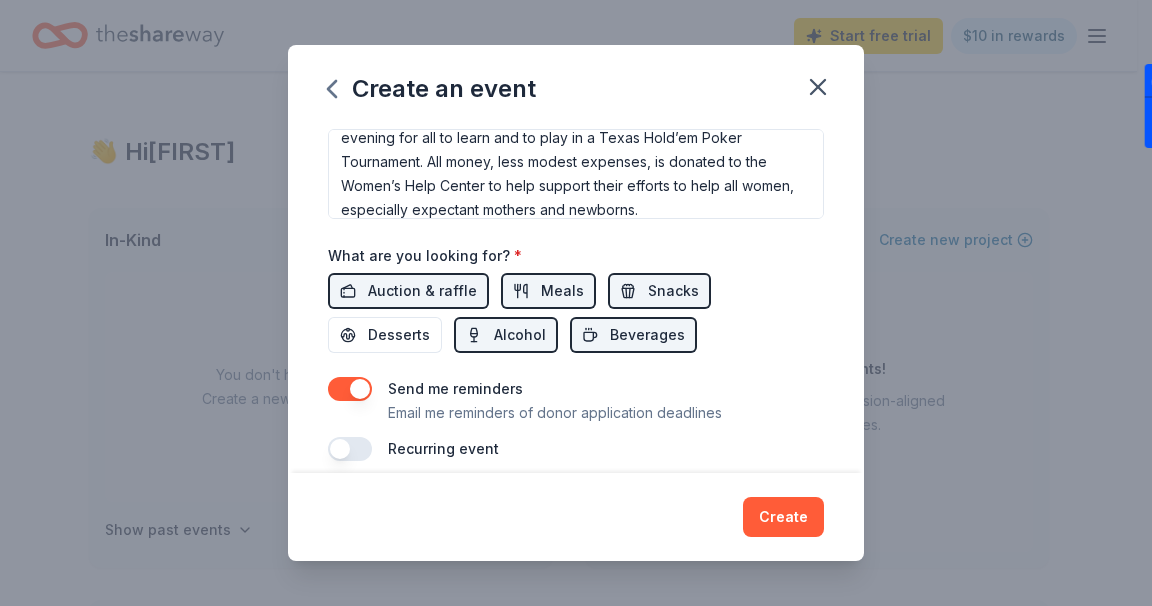 click on "Email me reminders of donor application deadlines" at bounding box center (555, 413) 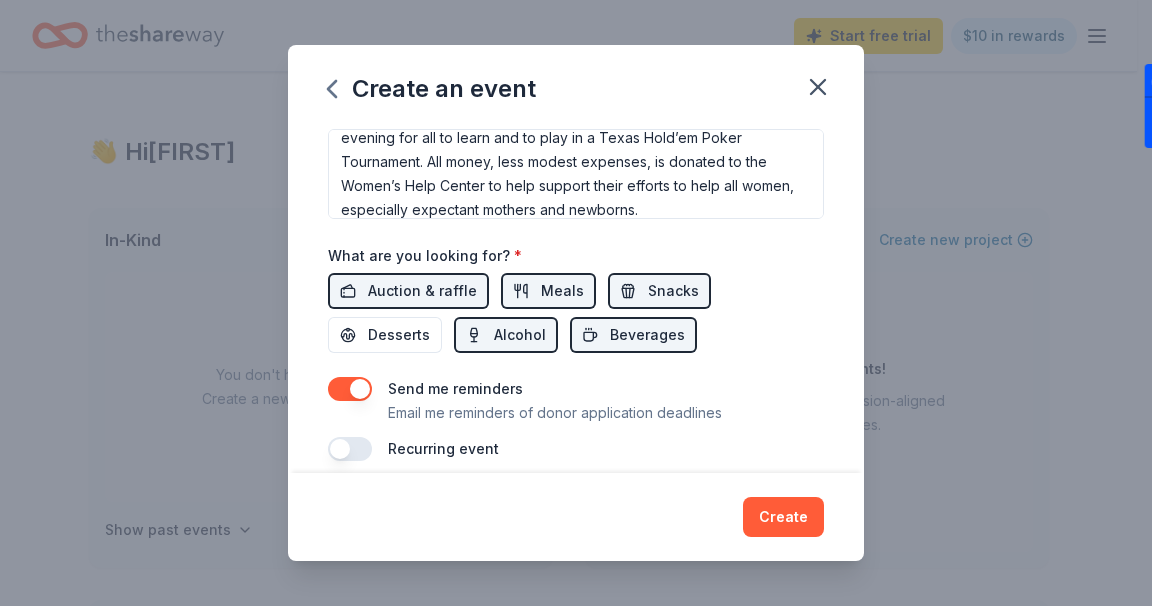 click at bounding box center (350, 449) 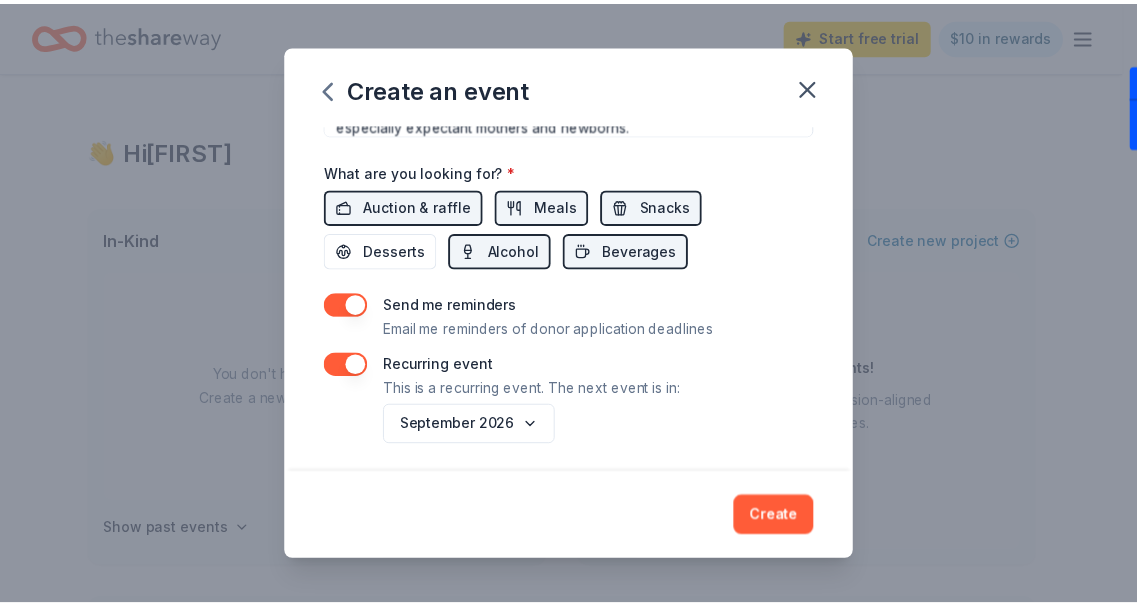 scroll, scrollTop: 716, scrollLeft: 0, axis: vertical 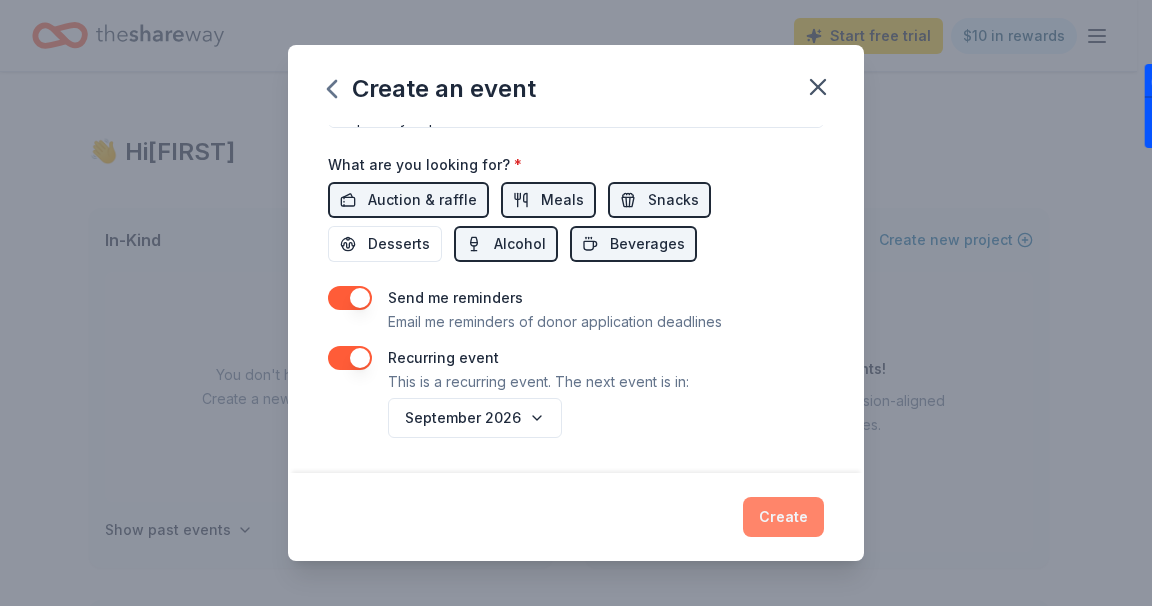 click on "Create" at bounding box center (783, 517) 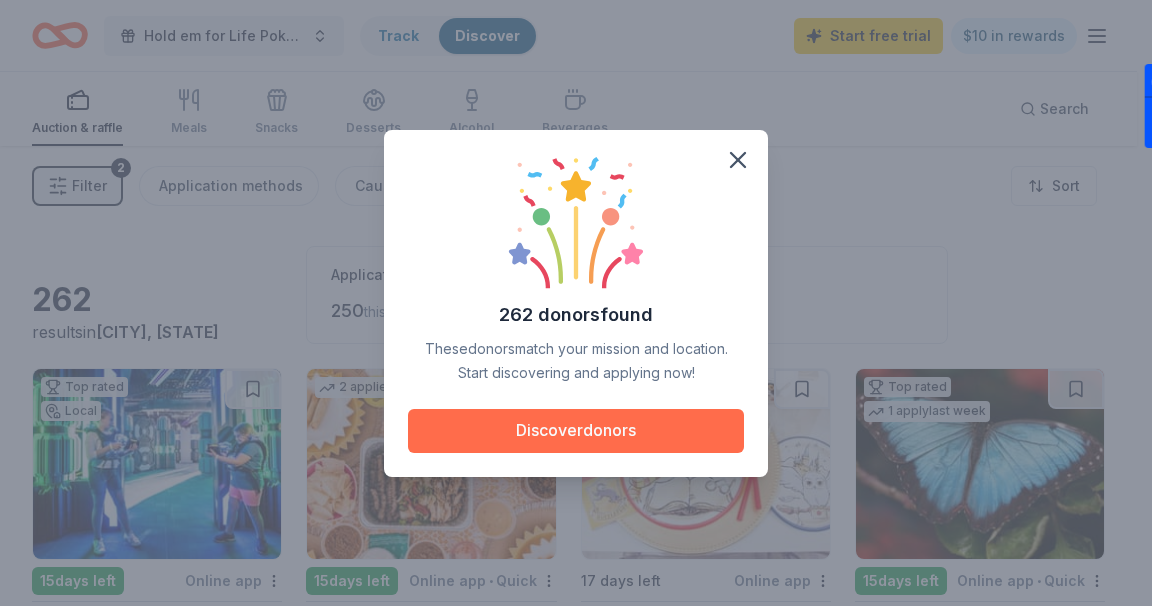 click on "Discover  donors" at bounding box center [576, 431] 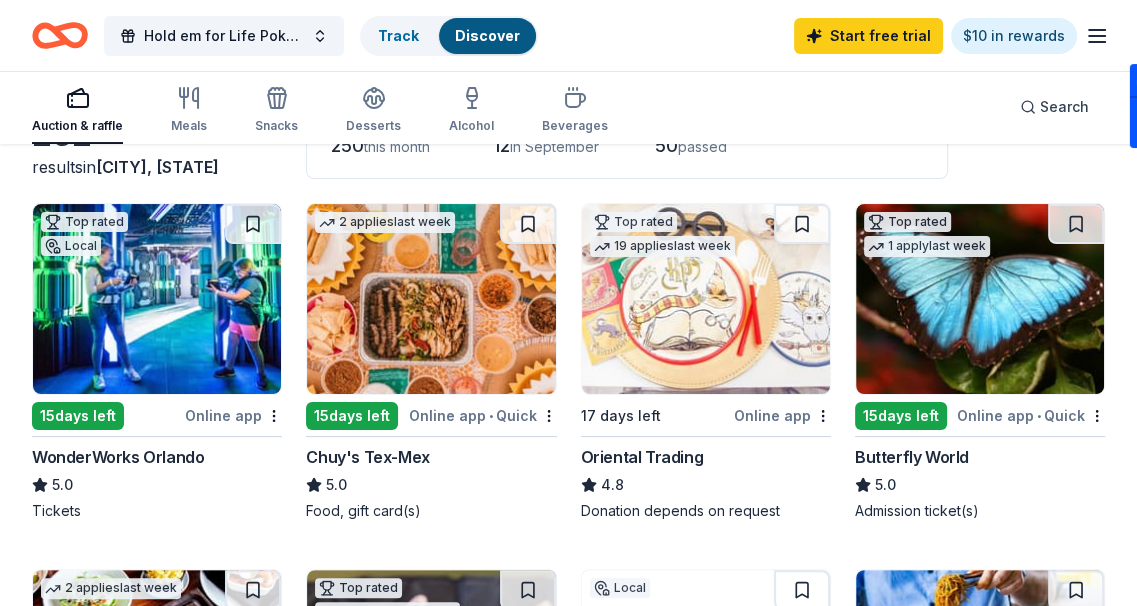 scroll, scrollTop: 200, scrollLeft: 0, axis: vertical 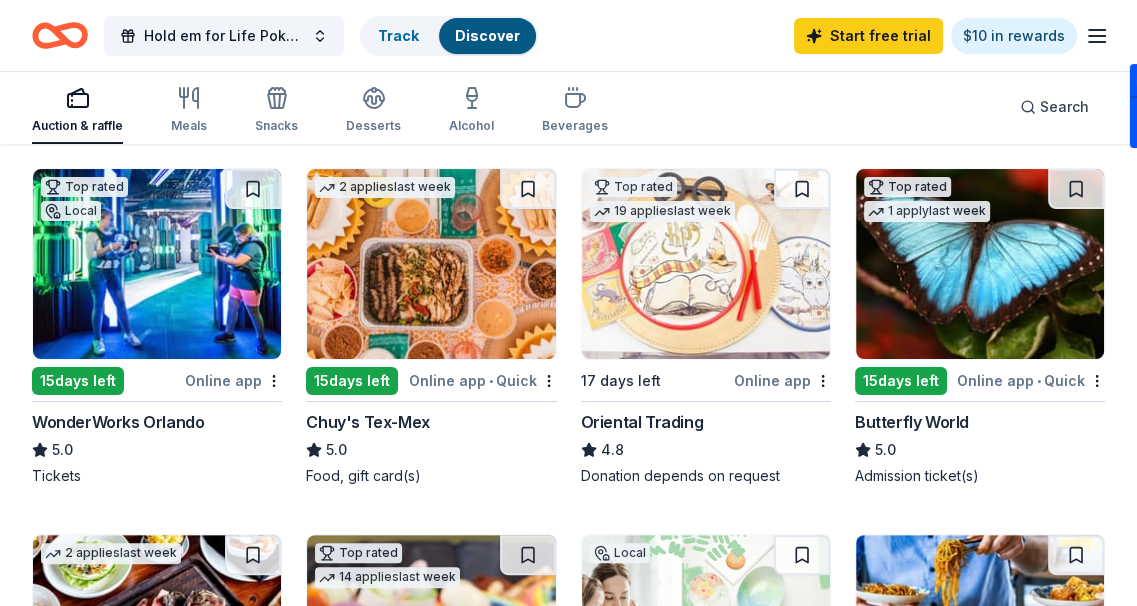 click on "2   applies  last week 15  days left Online app • Quick Chuy's Tex-Mex 5.0 Food, gift card(s)" at bounding box center [431, 327] 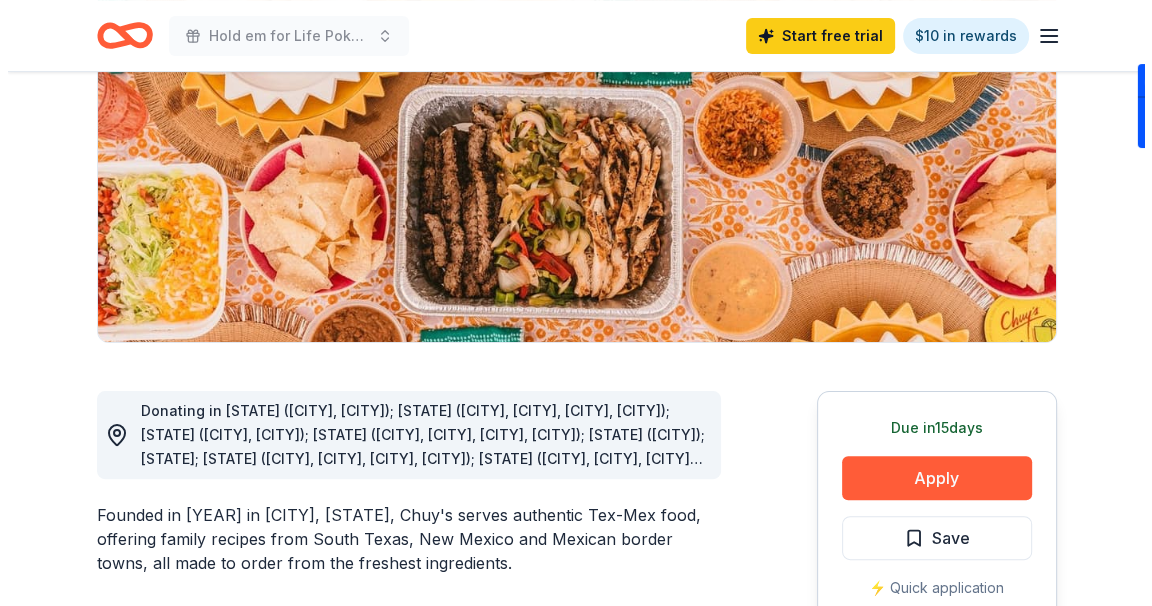 scroll, scrollTop: 300, scrollLeft: 0, axis: vertical 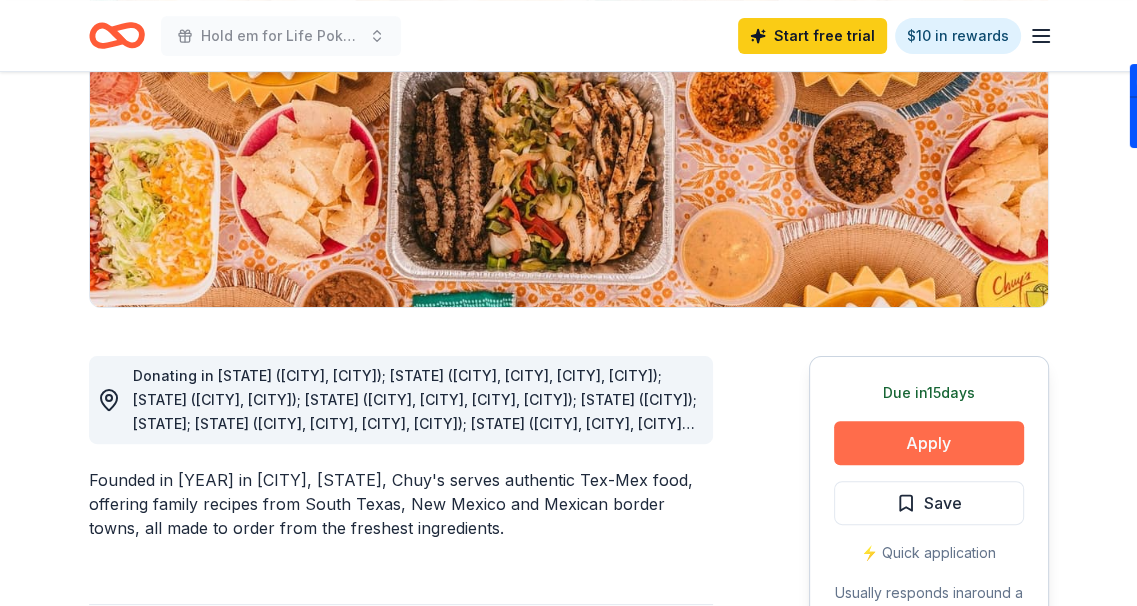 click on "Apply" at bounding box center [929, 443] 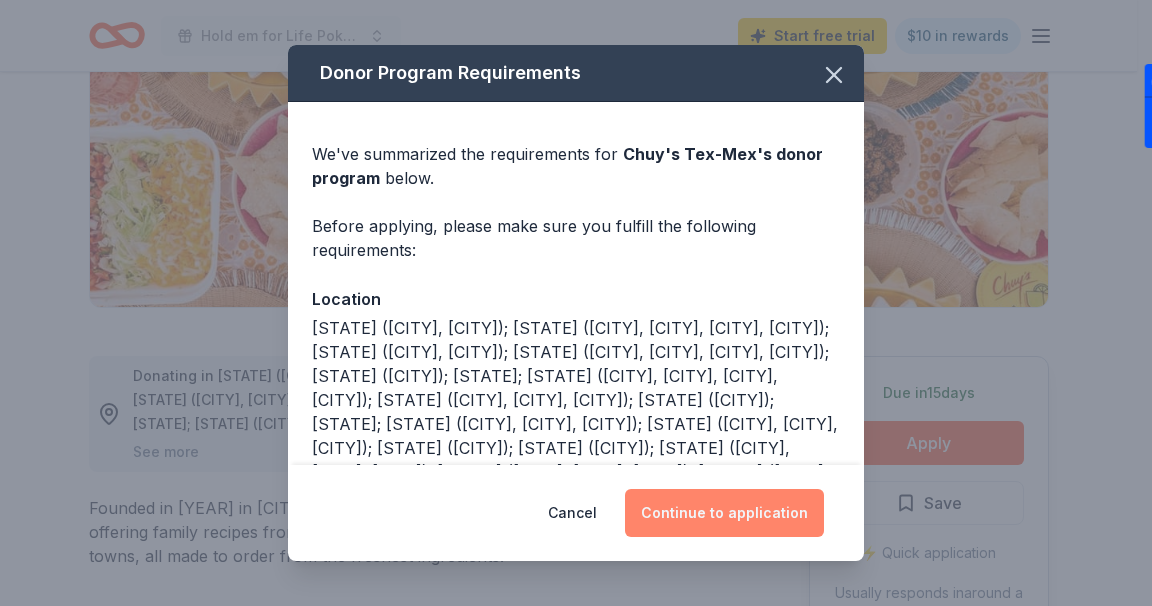 click on "Continue to application" at bounding box center [724, 513] 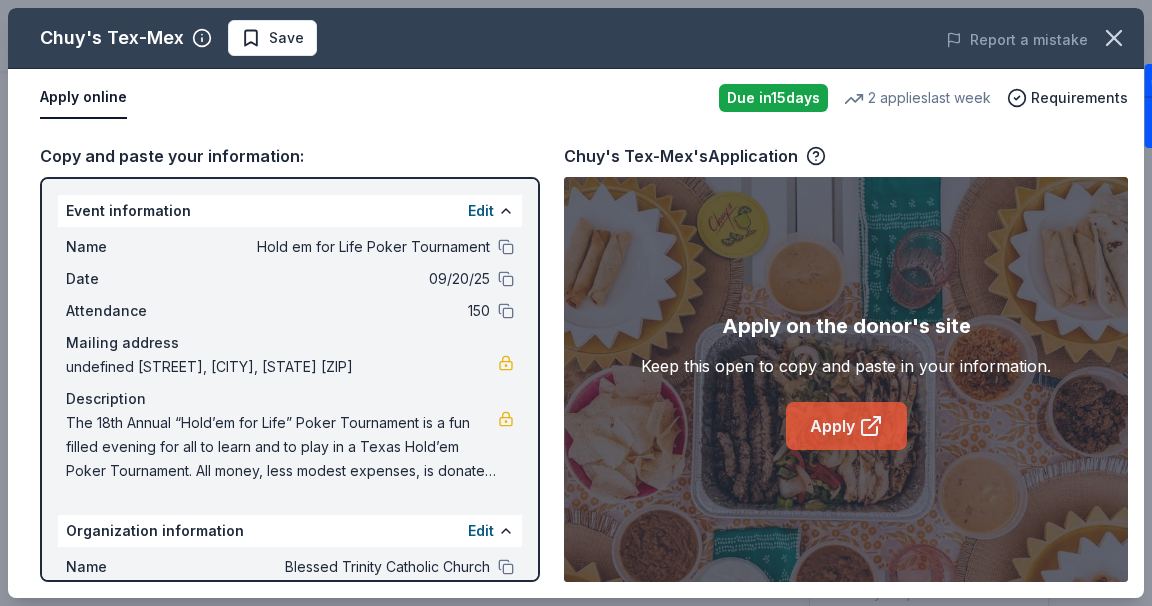 click on "Apply" at bounding box center [846, 426] 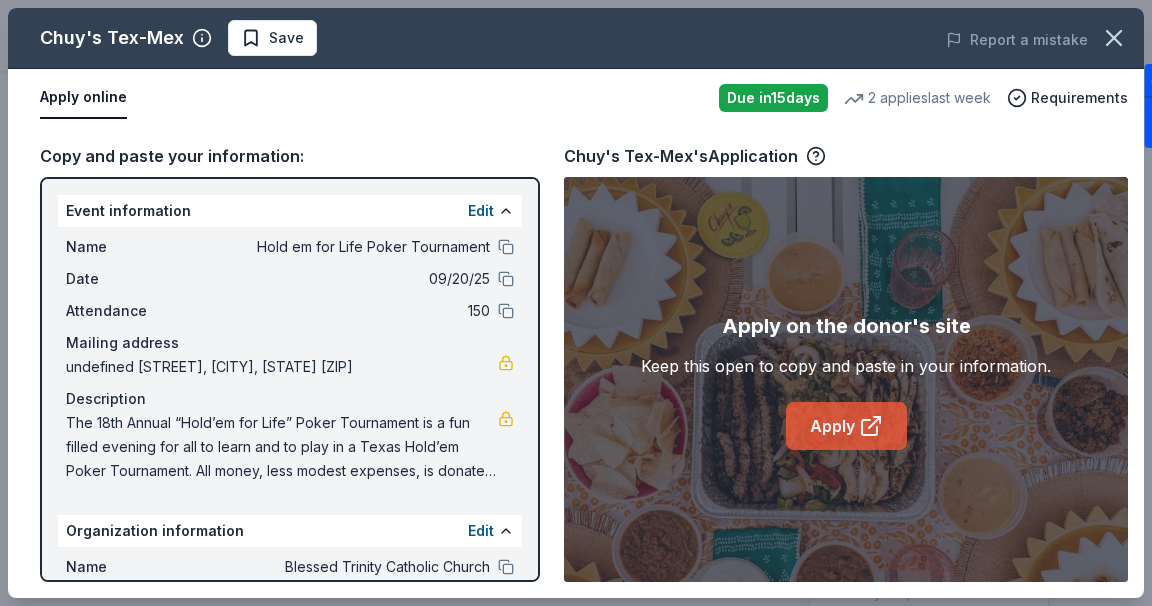 click on "Apply" at bounding box center (846, 426) 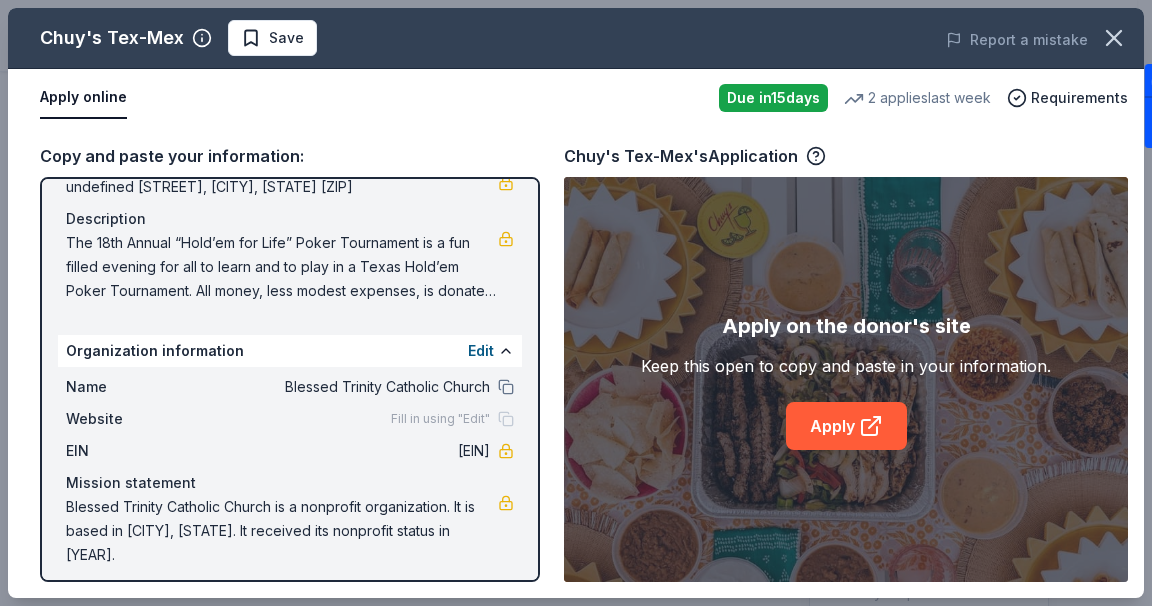 scroll, scrollTop: 190, scrollLeft: 0, axis: vertical 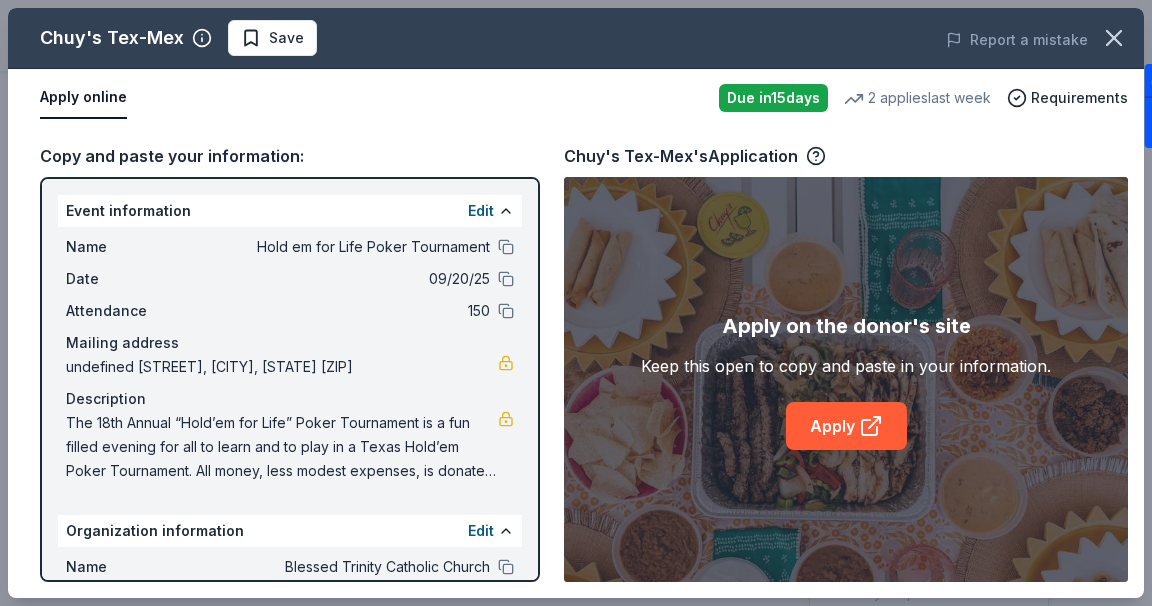 drag, startPoint x: 75, startPoint y: 205, endPoint x: 152, endPoint y: 290, distance: 114.69089 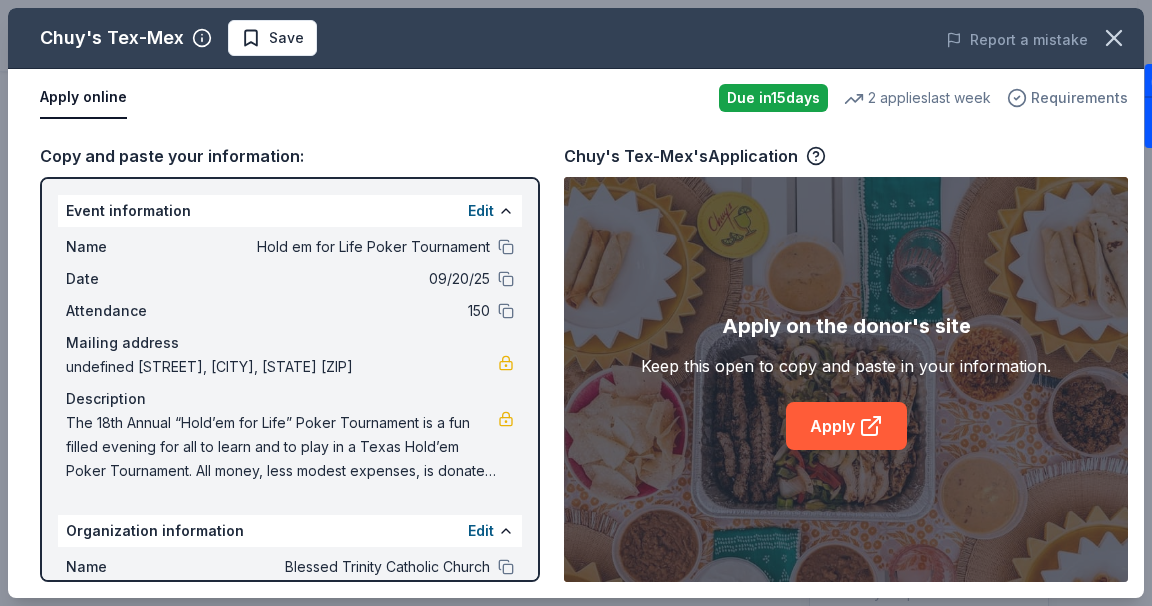 click 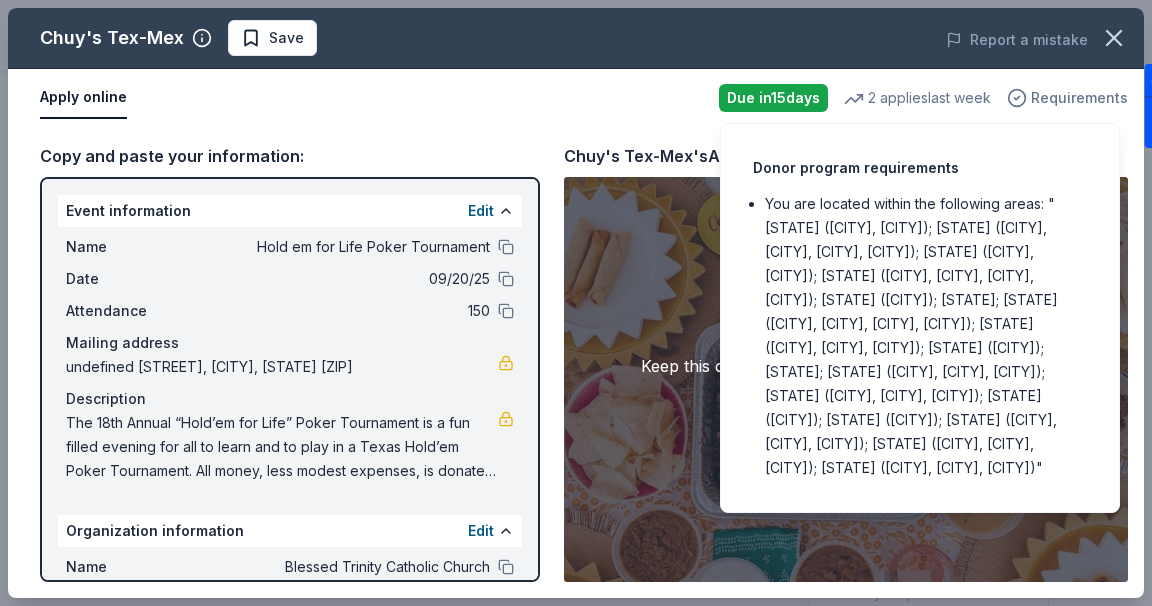 click on "Requirements" at bounding box center (1079, 98) 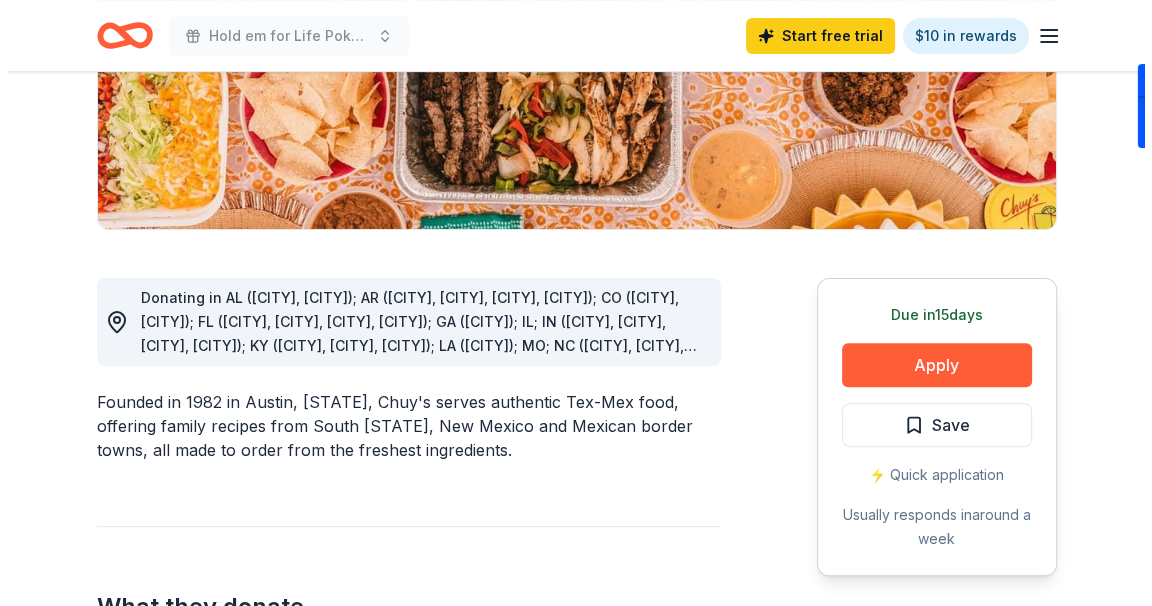 scroll, scrollTop: 400, scrollLeft: 0, axis: vertical 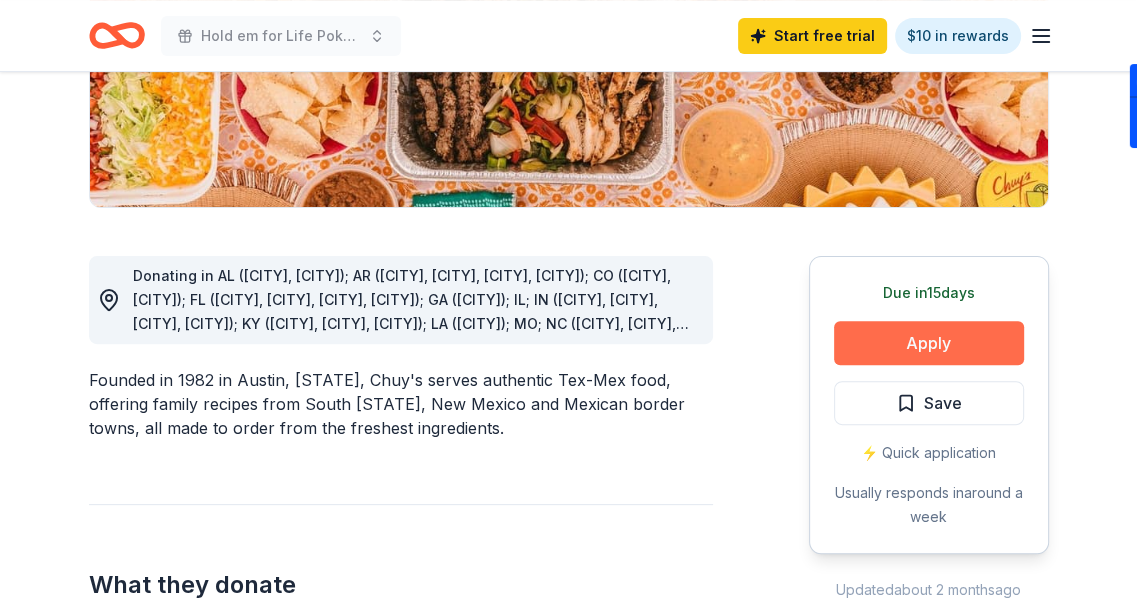 click on "Apply" at bounding box center (929, 343) 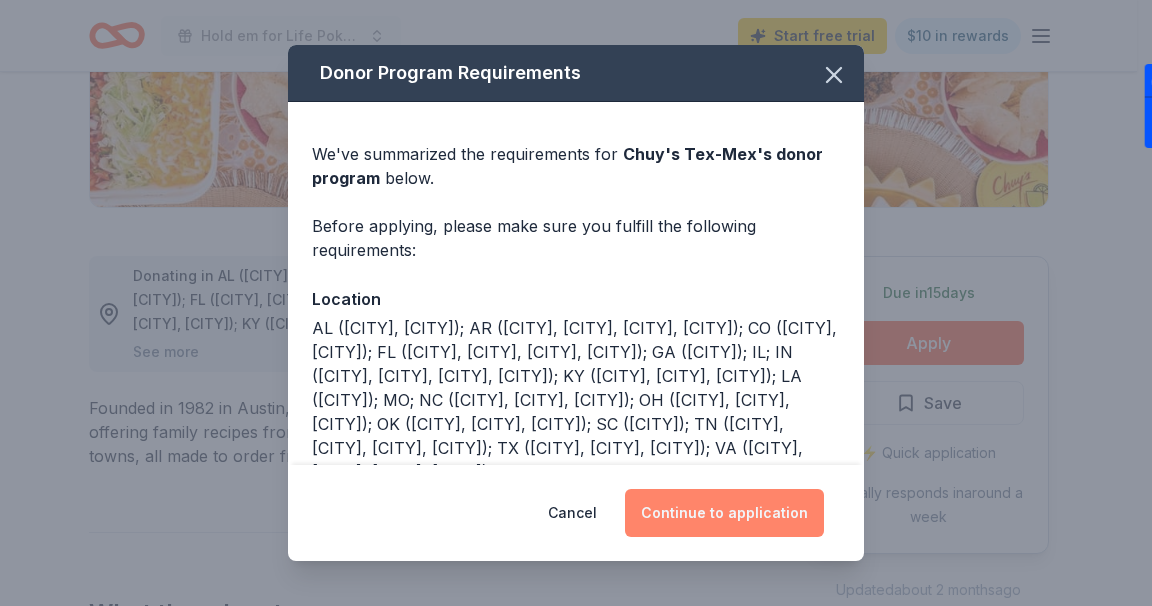 click on "Continue to application" at bounding box center [724, 513] 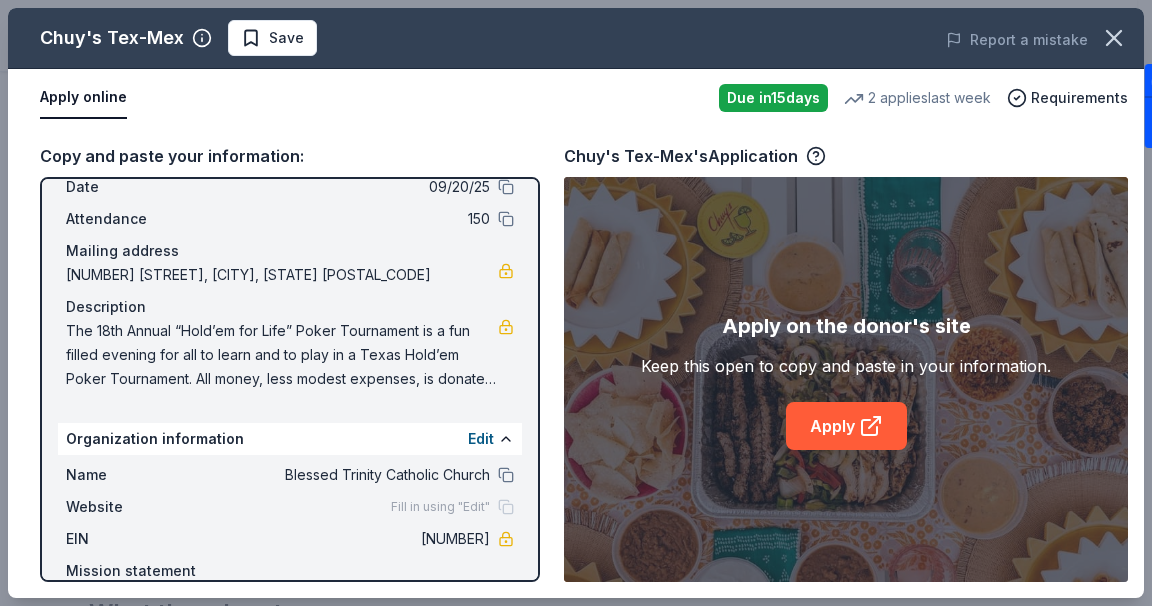 scroll, scrollTop: 0, scrollLeft: 0, axis: both 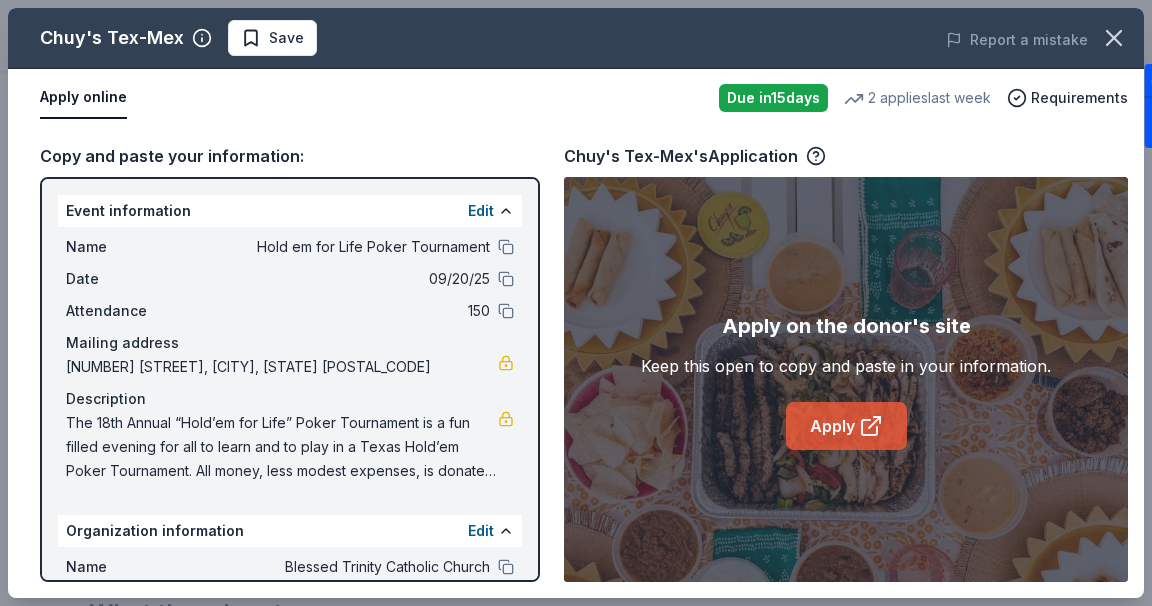 click on "Apply" at bounding box center (846, 426) 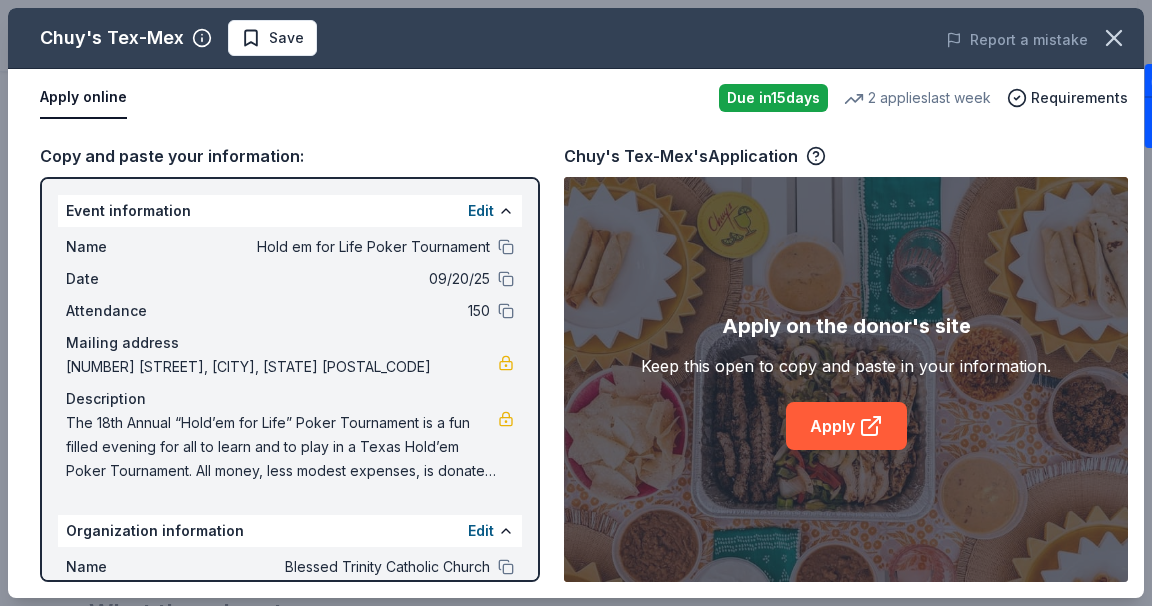 click on "Apply online" at bounding box center [83, 98] 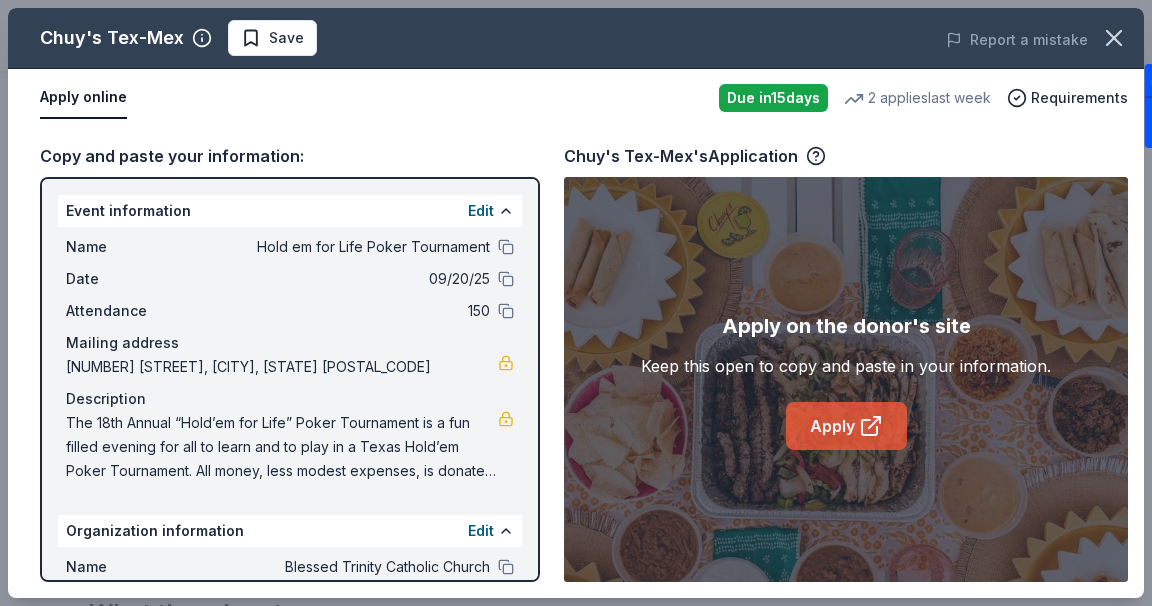 click on "Apply" at bounding box center [846, 426] 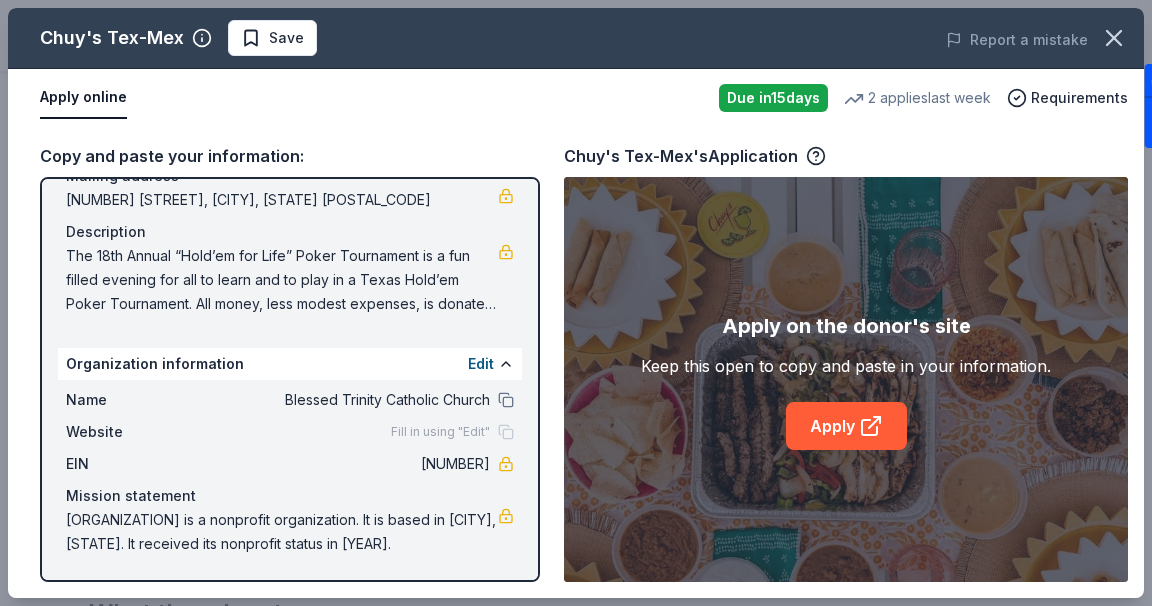 scroll, scrollTop: 190, scrollLeft: 0, axis: vertical 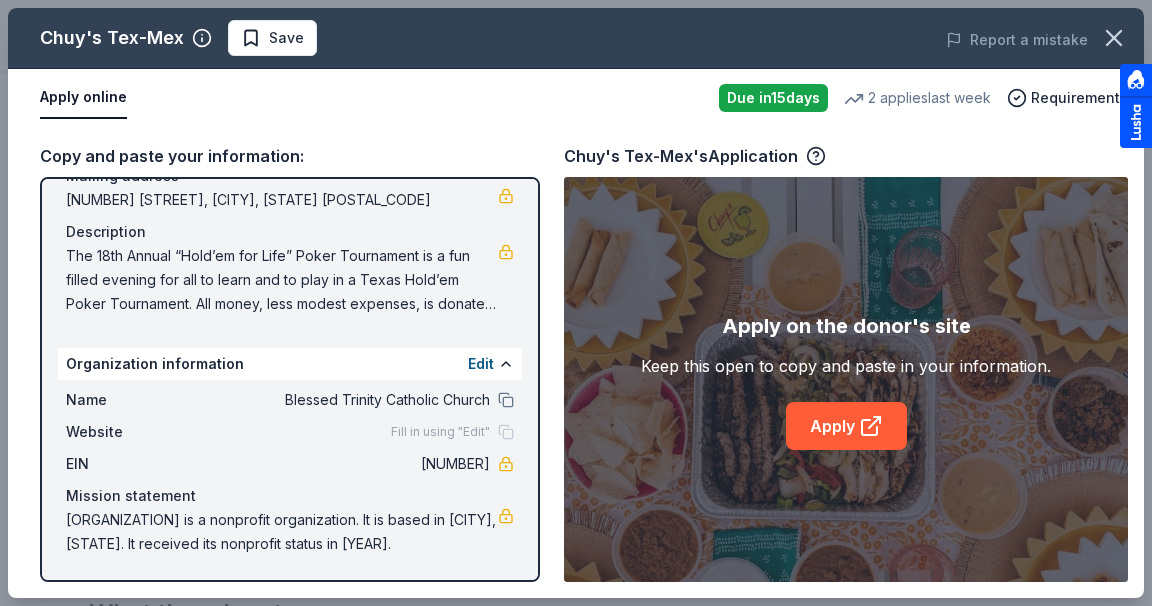 click at bounding box center (1136, 106) 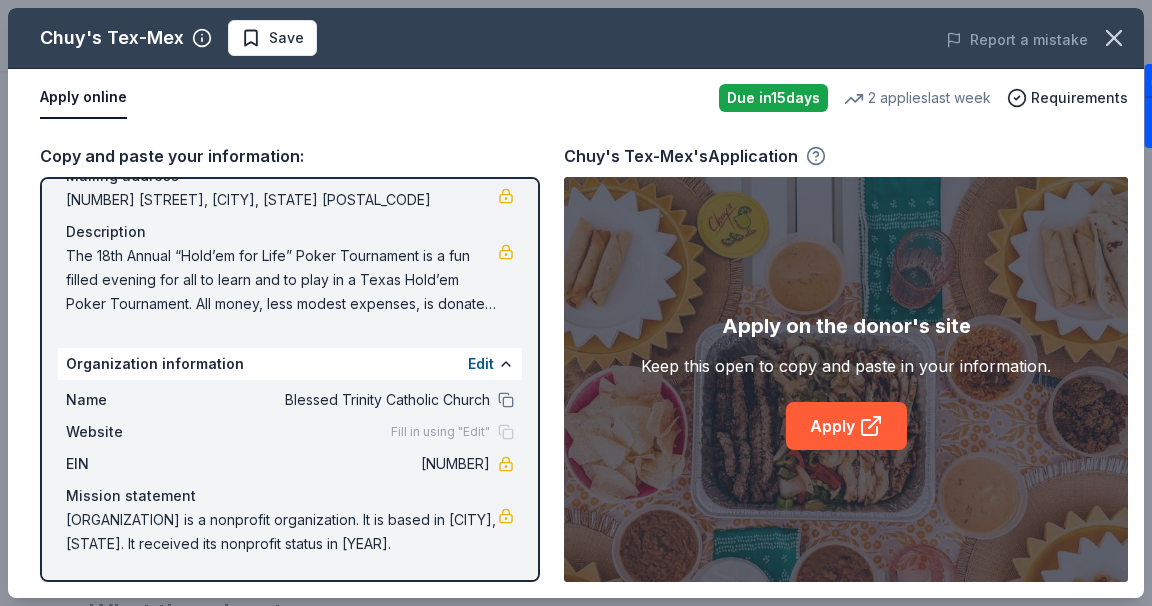 click 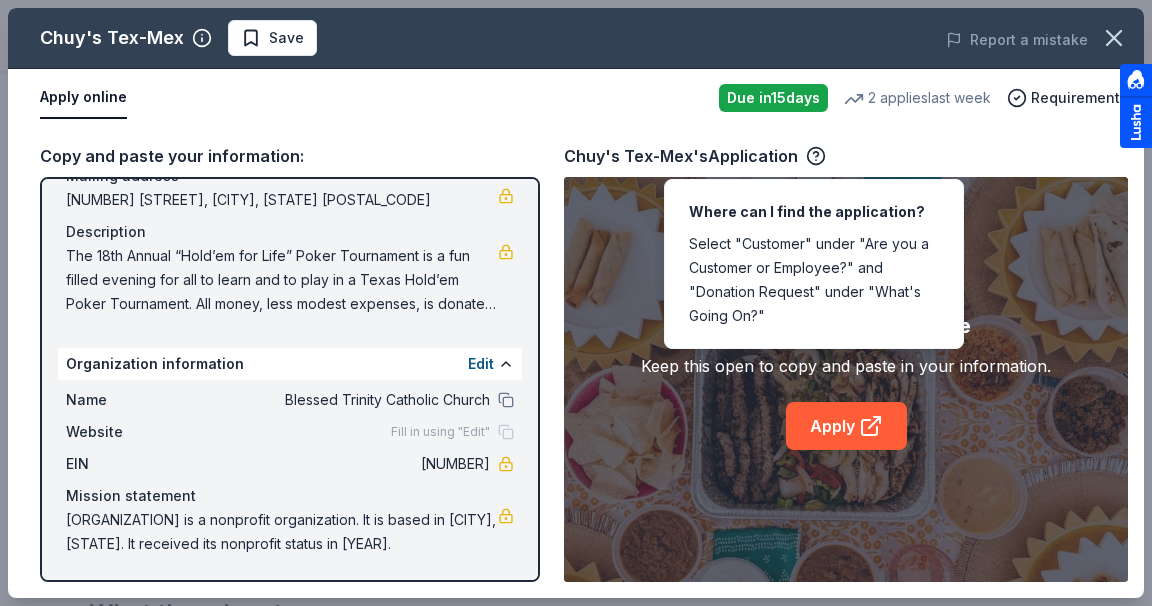 click at bounding box center (1136, 106) 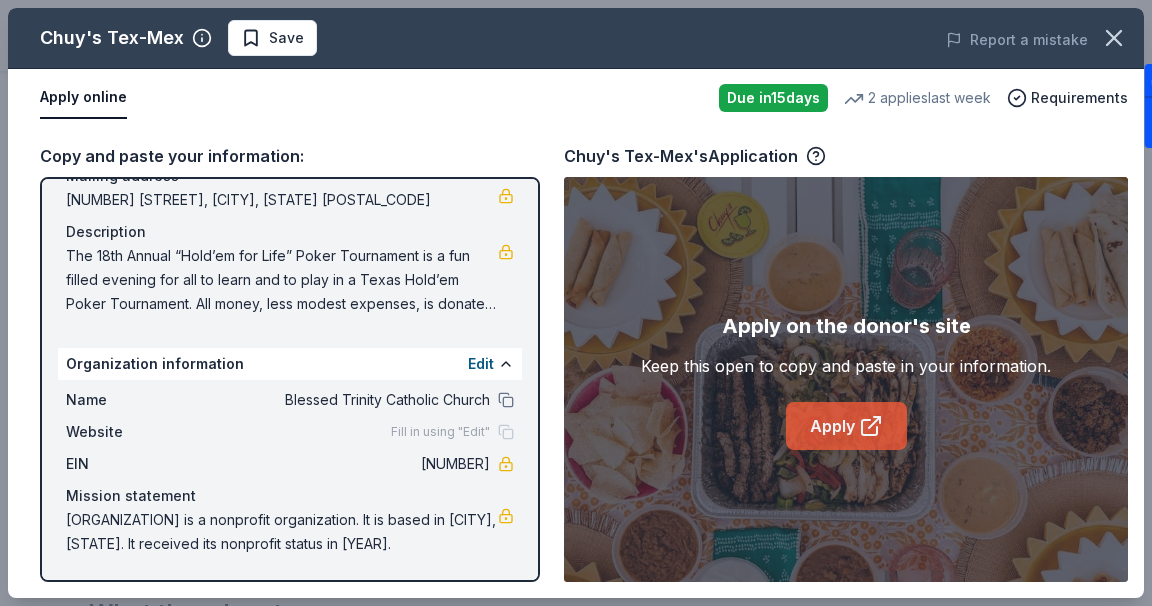 click on "Apply" at bounding box center [846, 426] 